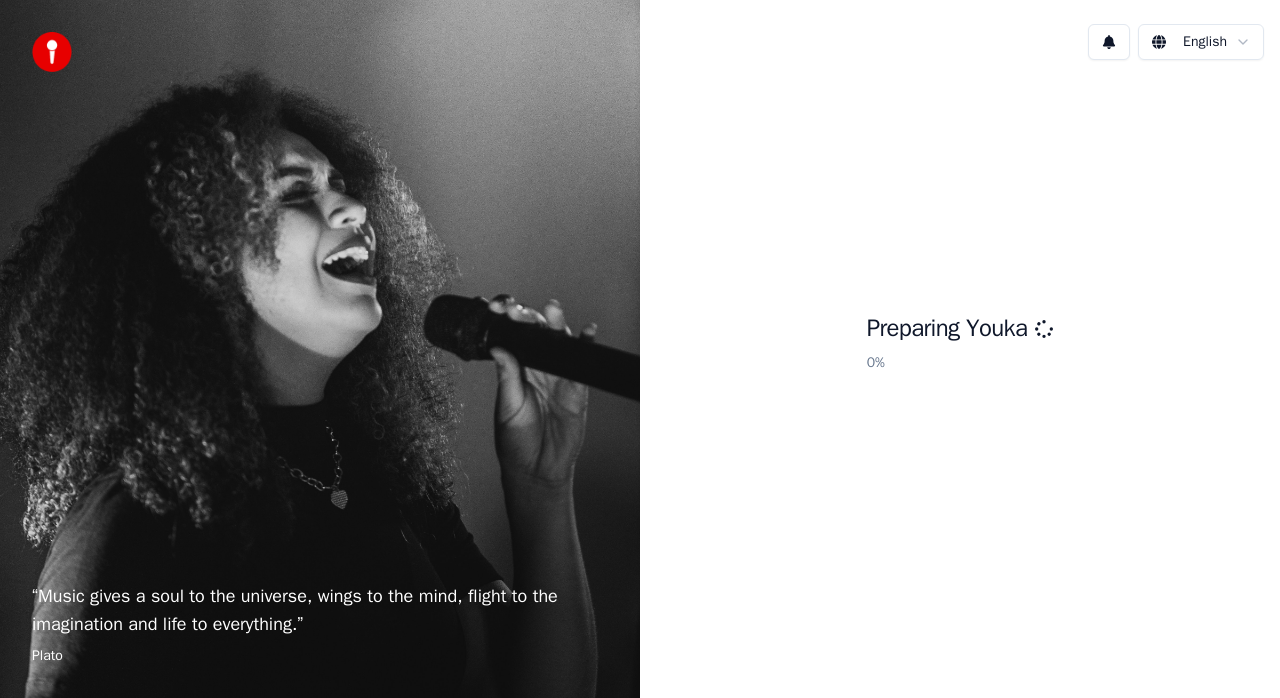scroll, scrollTop: 0, scrollLeft: 0, axis: both 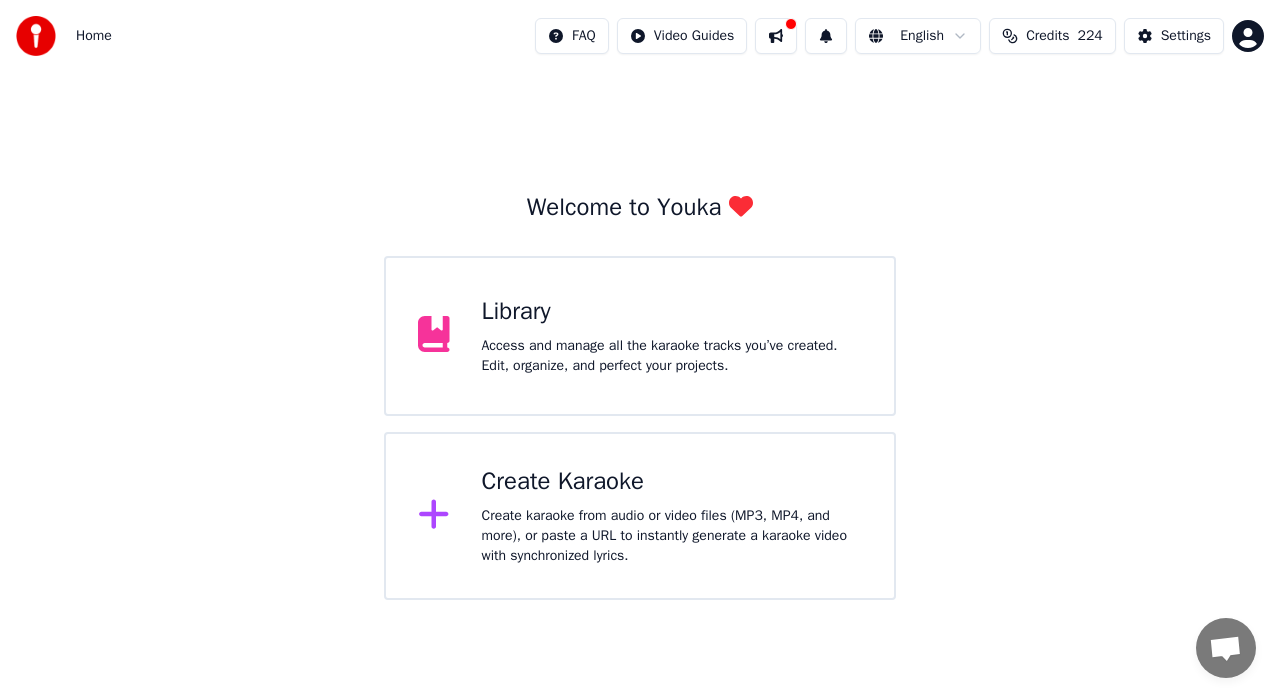 click on "Create karaoke from audio or video files (MP3, MP4, and more), or paste a URL to instantly generate a karaoke video with synchronized lyrics." at bounding box center [672, 536] 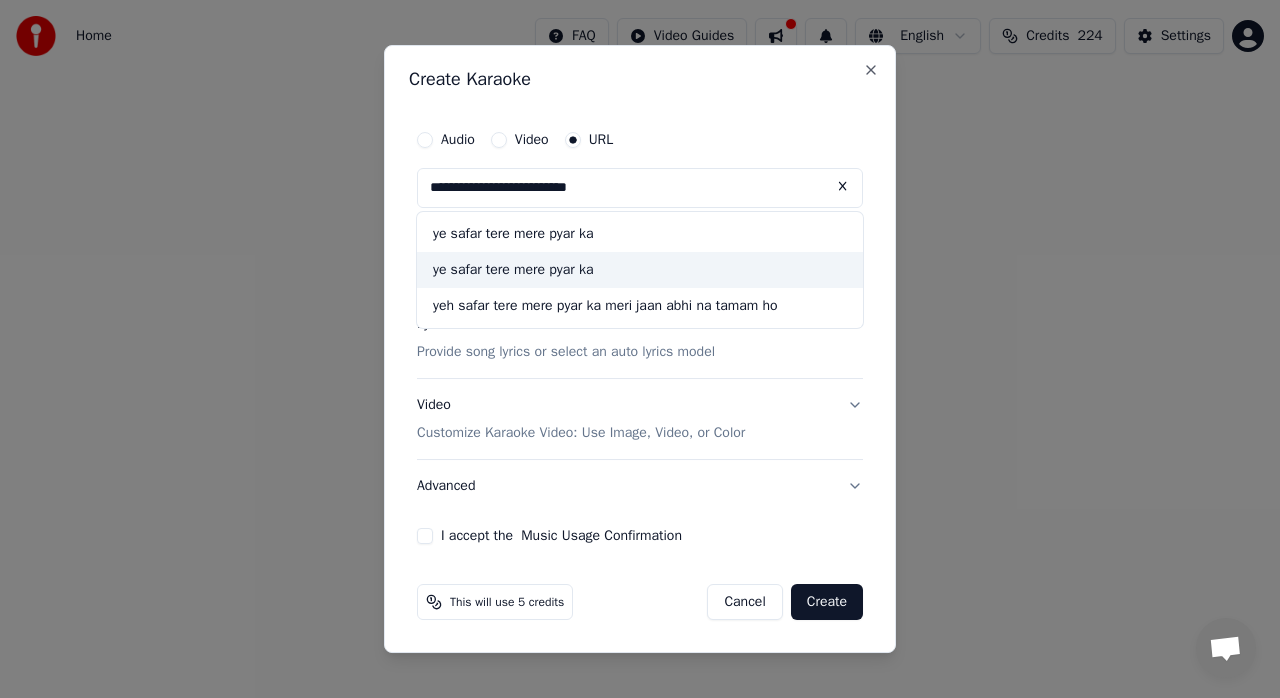 click on "ye safar tere mere pyar ka" at bounding box center [640, 270] 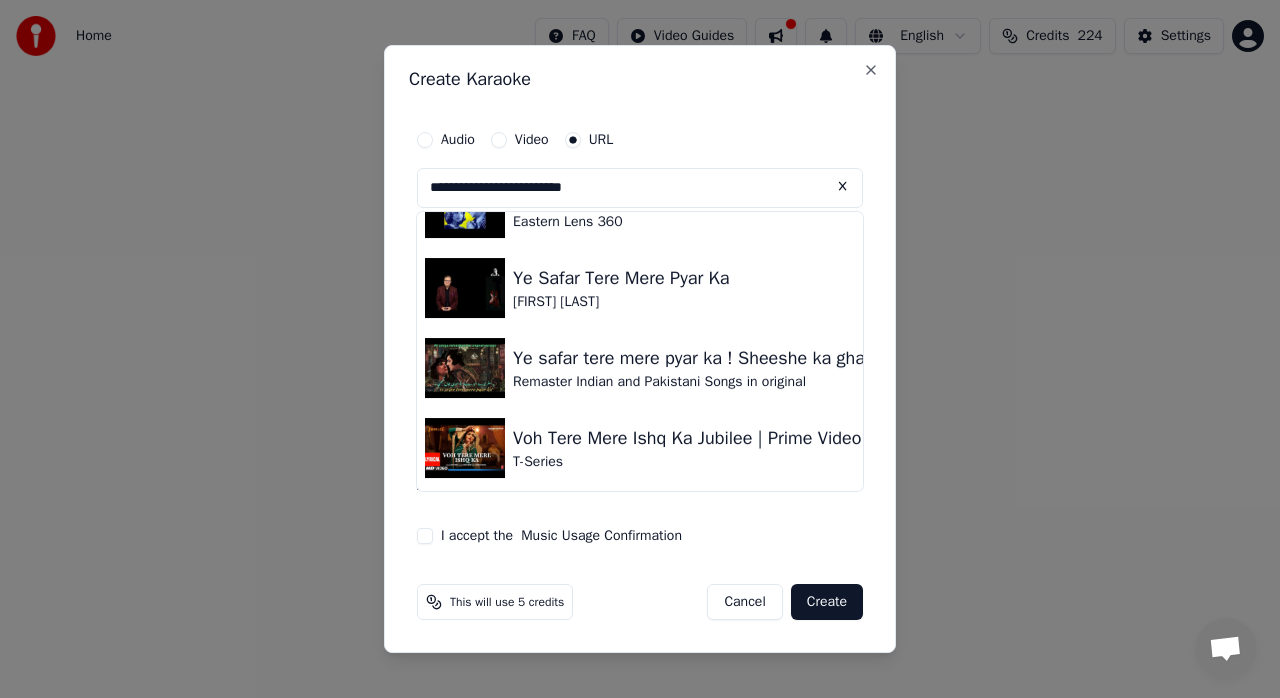 scroll, scrollTop: 1248, scrollLeft: 0, axis: vertical 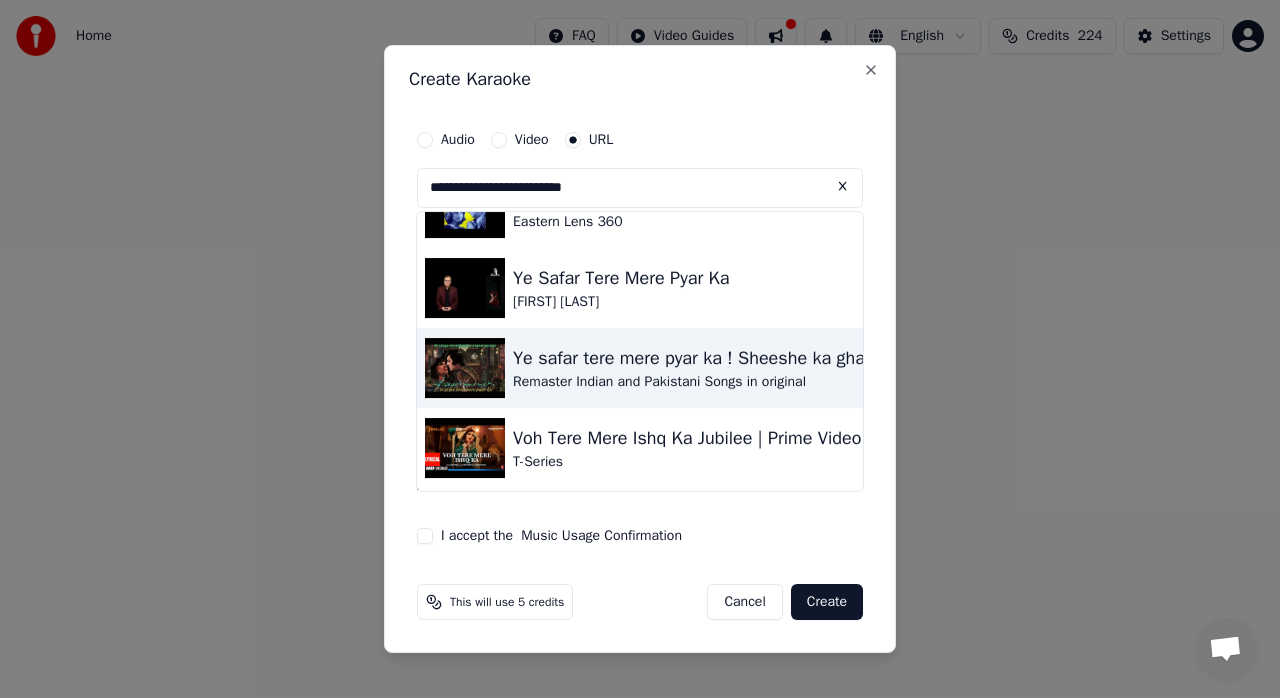 click on "Ye safar tere mere pyar ka ! Sheeshe ka ghar" at bounding box center [692, 358] 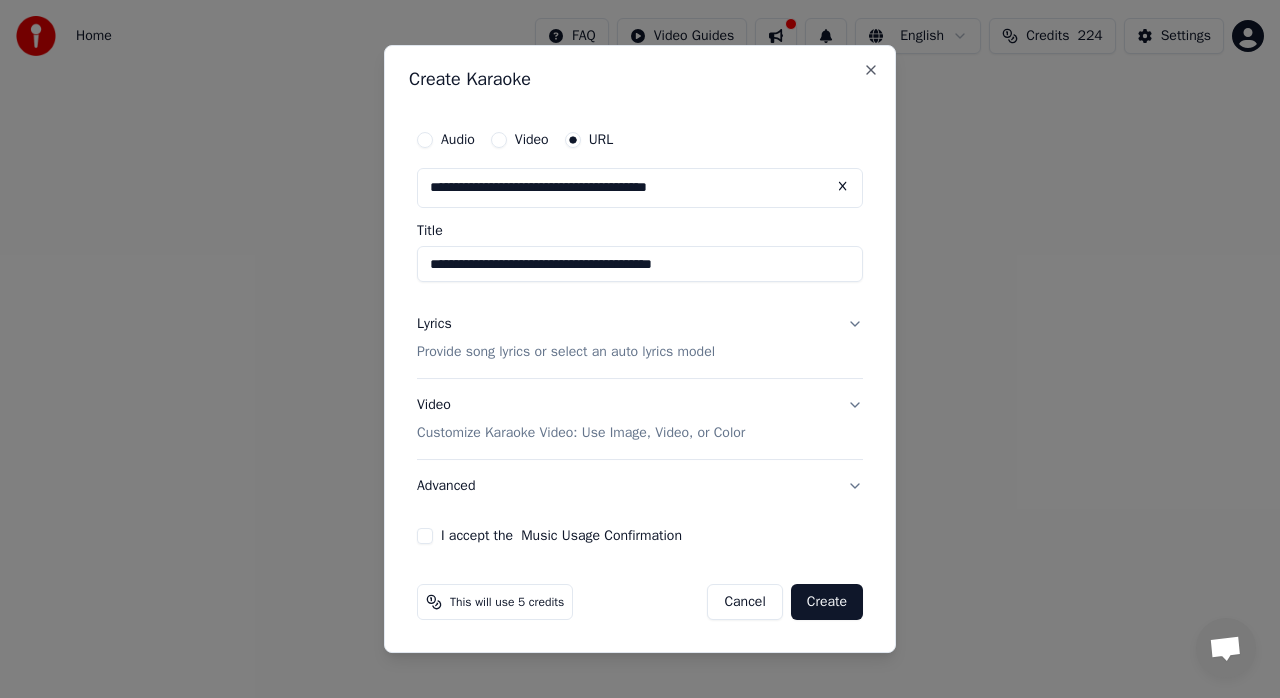 click on "**********" at bounding box center (640, 264) 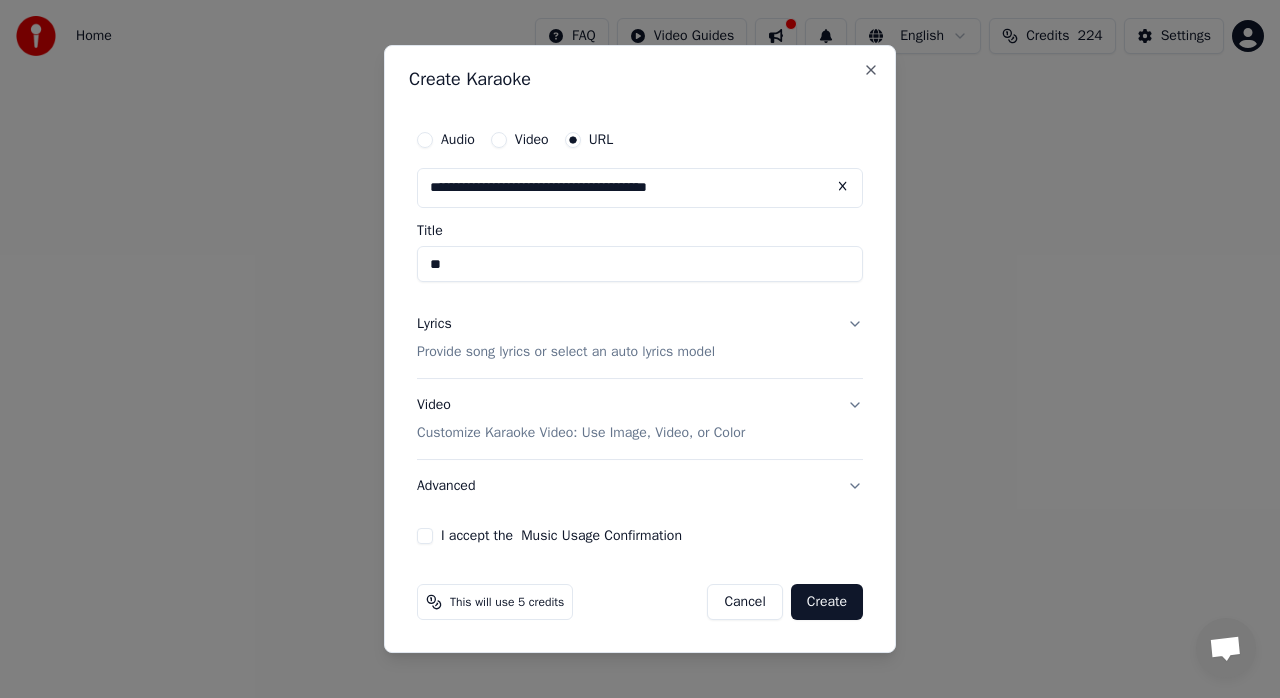type on "*" 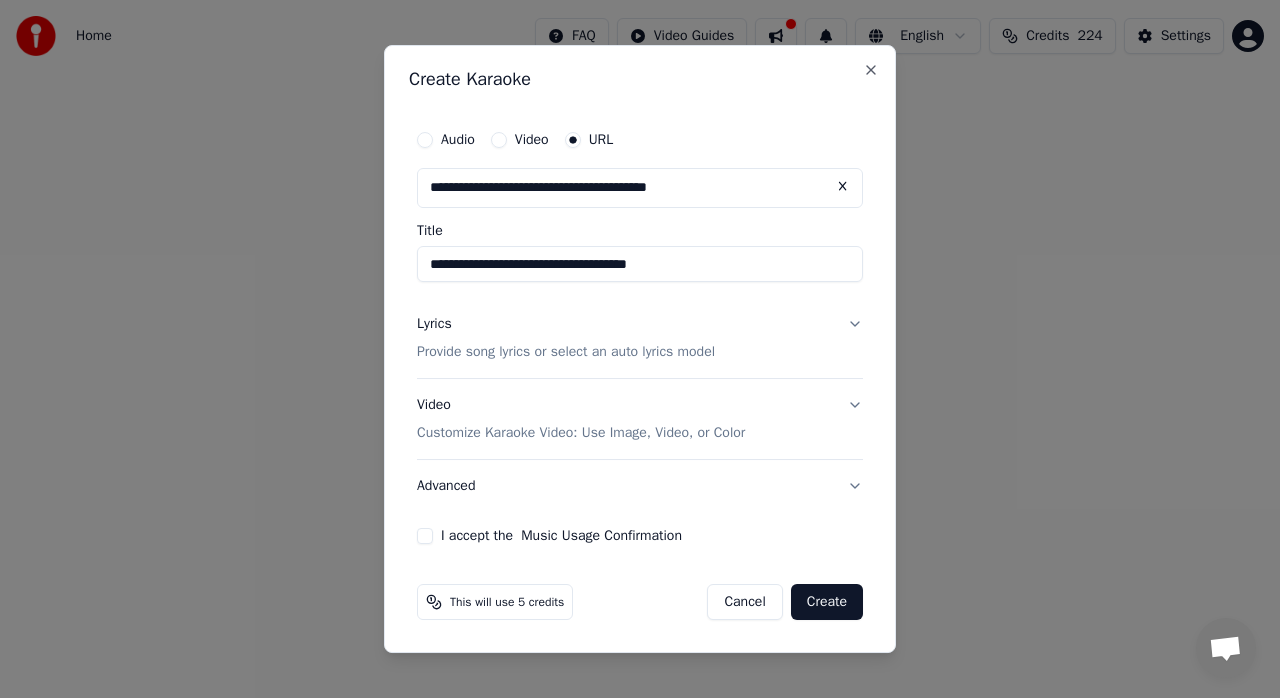 type on "**********" 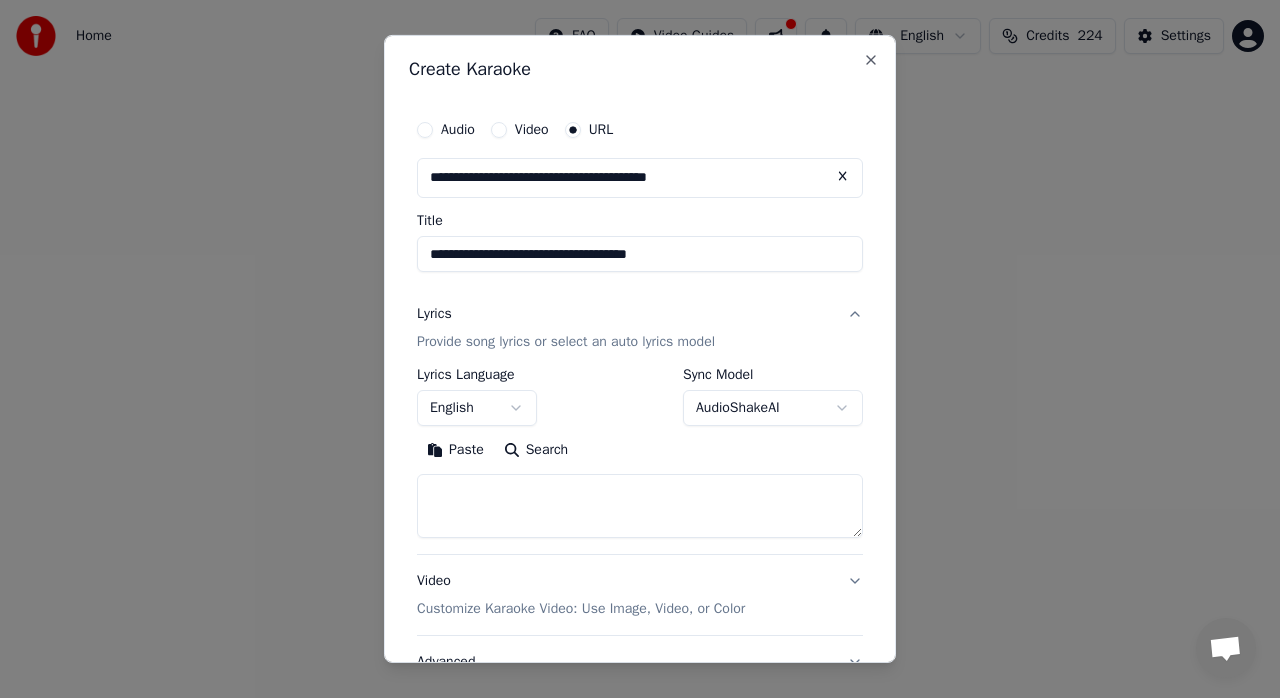 click on "English" at bounding box center (477, 408) 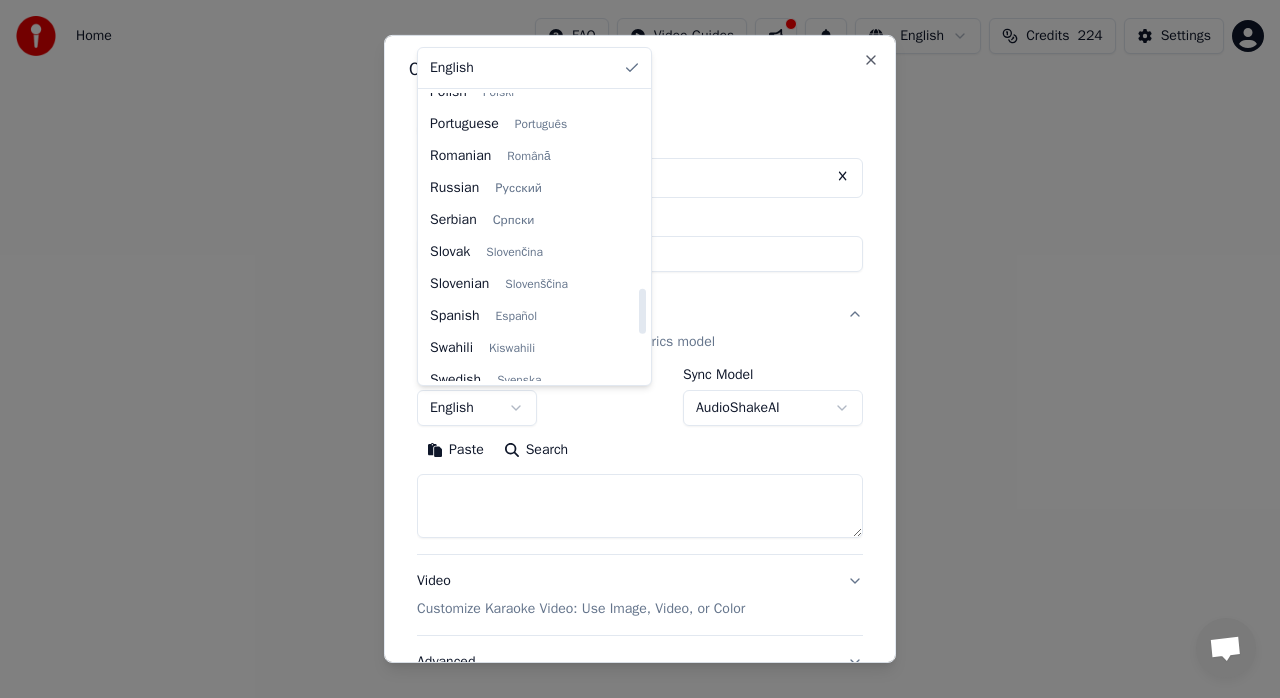 scroll, scrollTop: 1535, scrollLeft: 0, axis: vertical 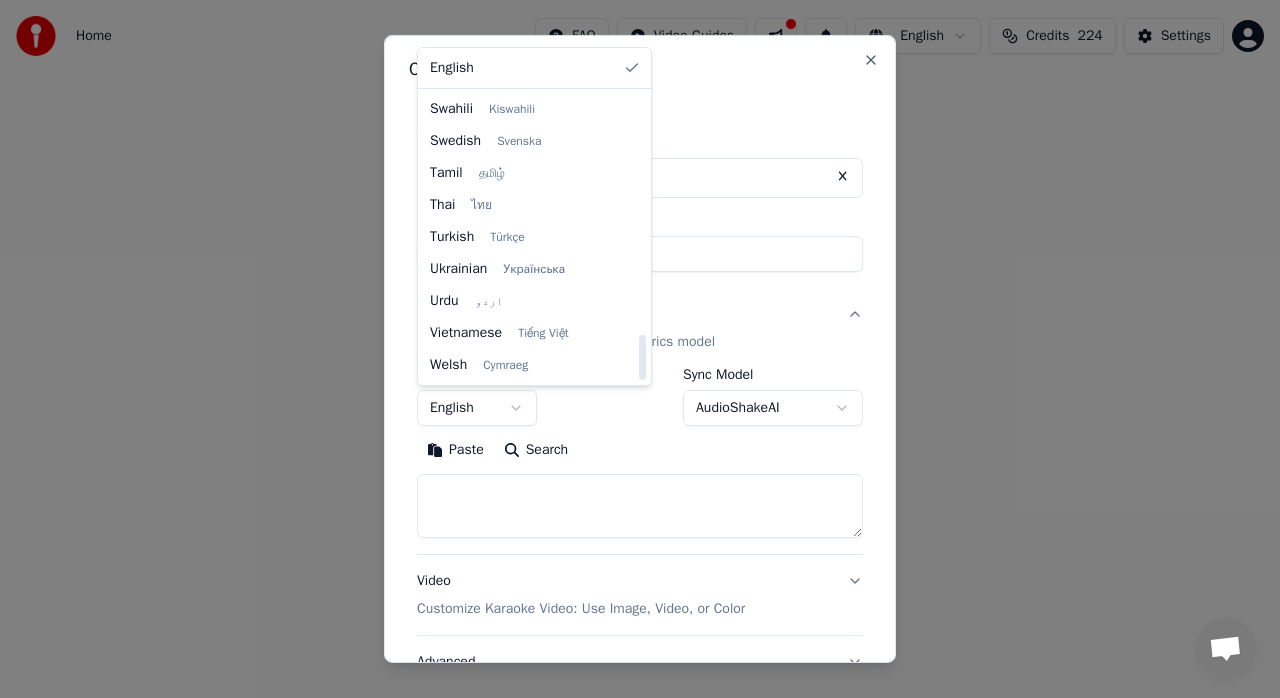 drag, startPoint x: 638, startPoint y: 108, endPoint x: 631, endPoint y: 359, distance: 251.0976 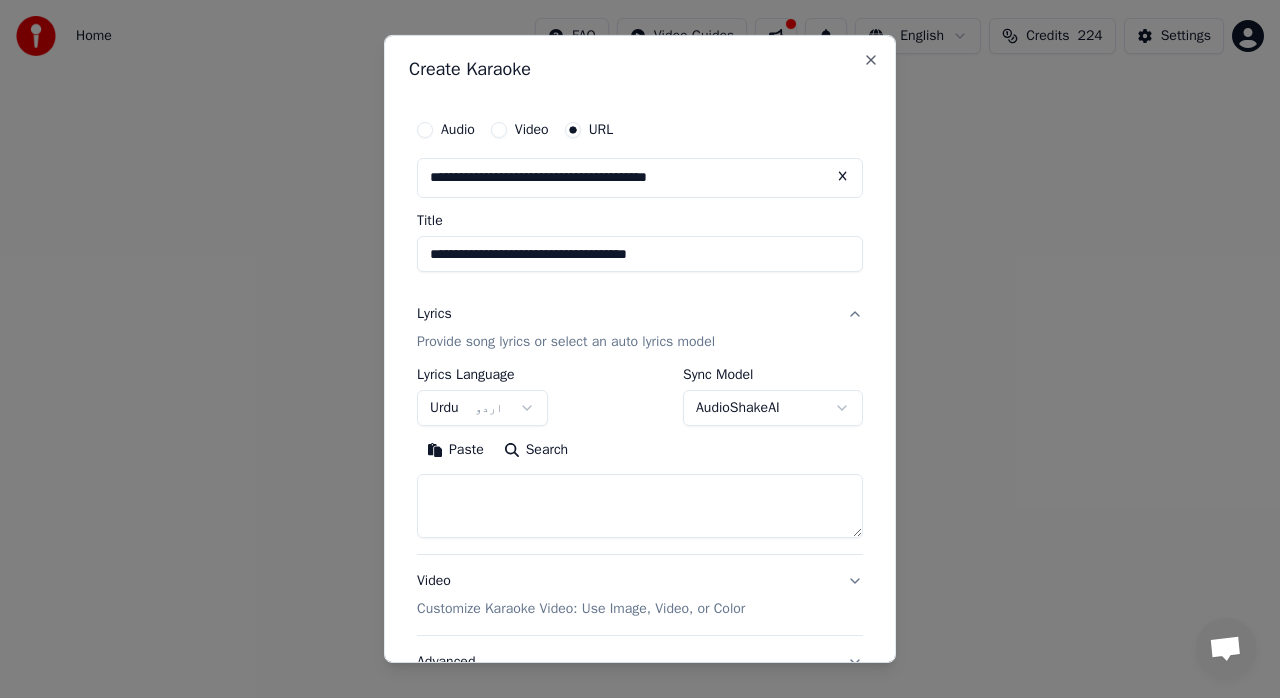 click at bounding box center [640, 506] 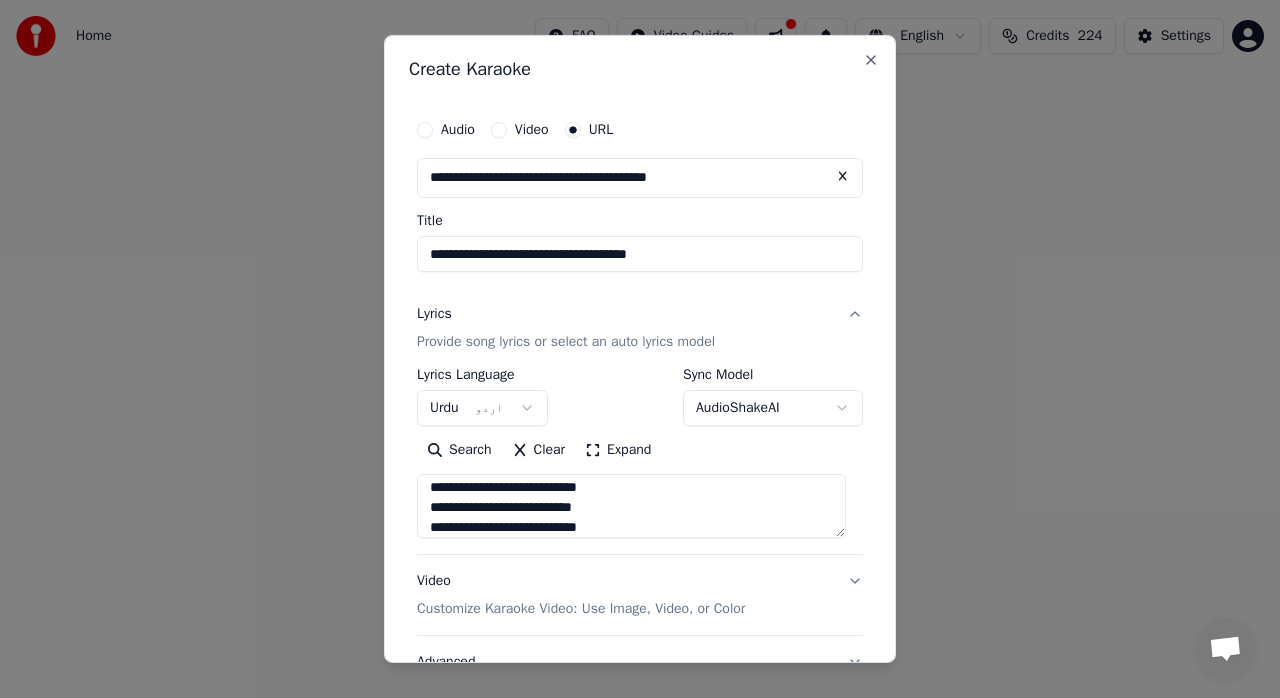 scroll, scrollTop: 25, scrollLeft: 0, axis: vertical 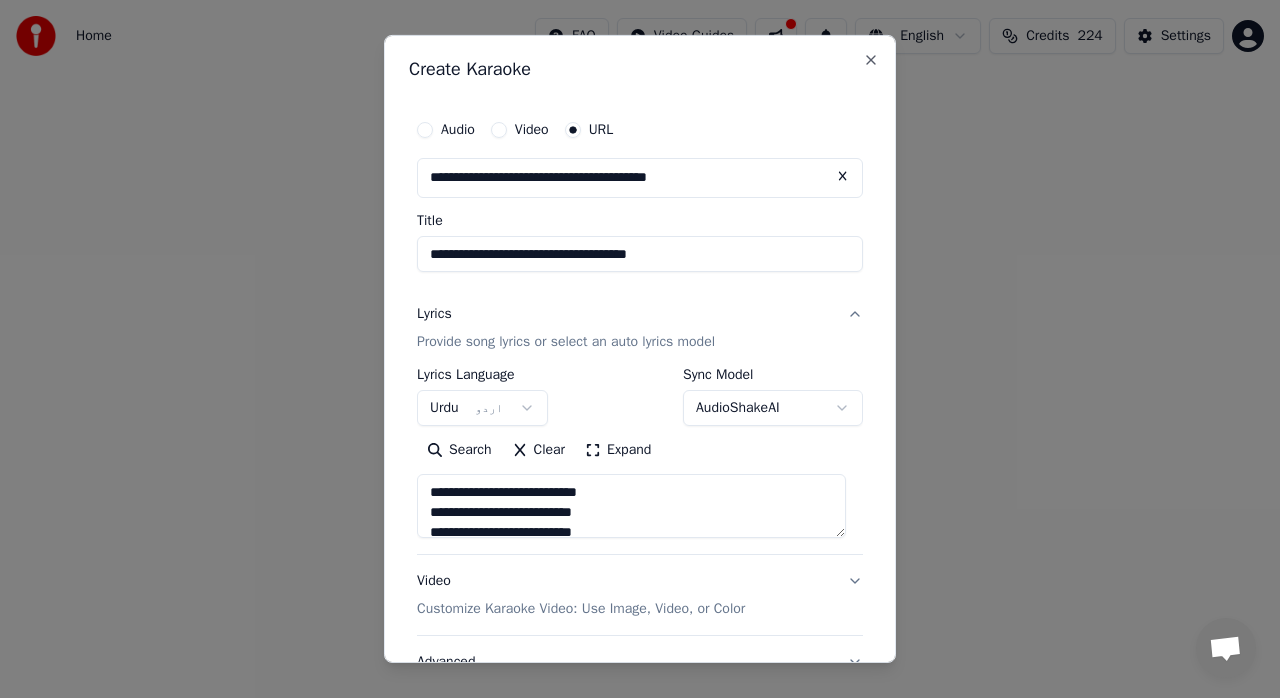 drag, startPoint x: 644, startPoint y: 530, endPoint x: 350, endPoint y: 438, distance: 308.05844 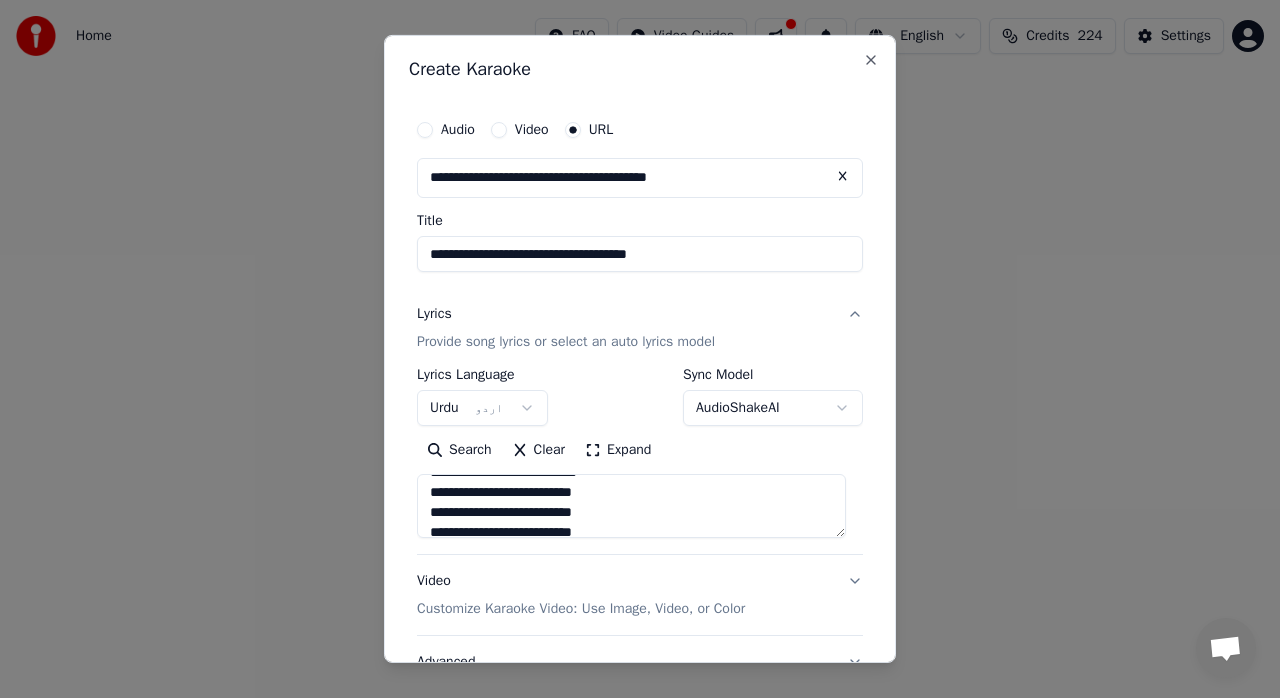 scroll, scrollTop: 34, scrollLeft: 0, axis: vertical 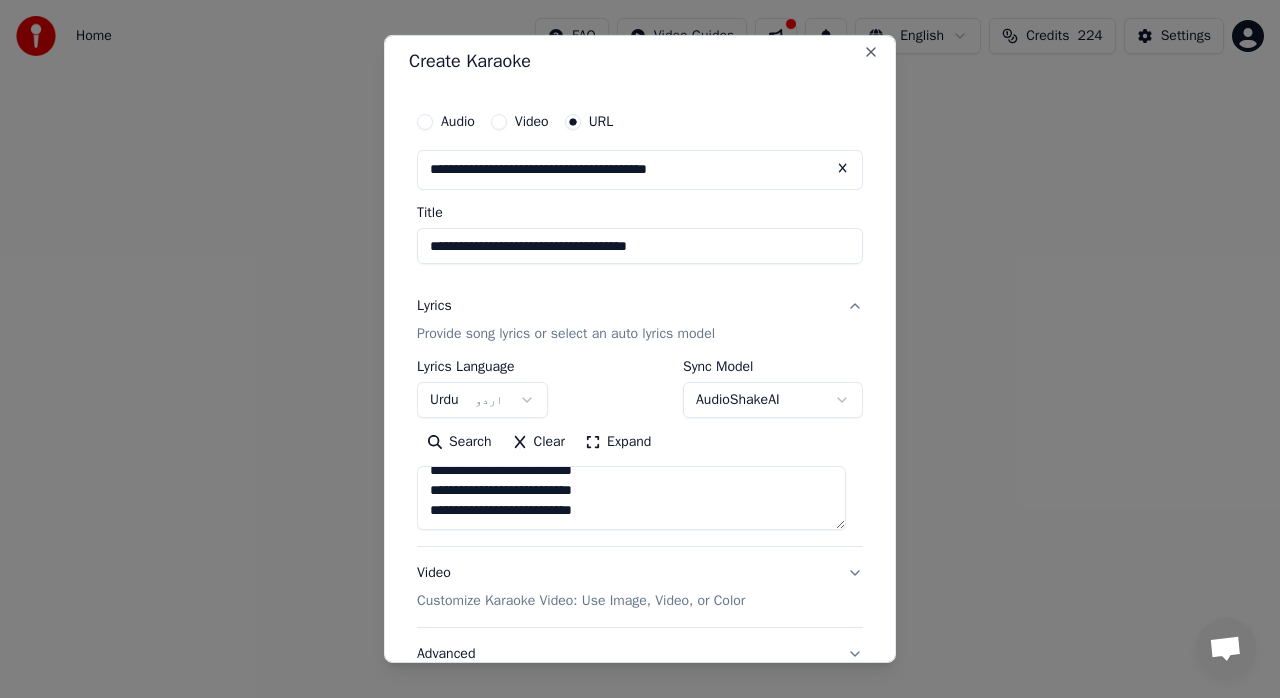 click on "**********" at bounding box center [631, 498] 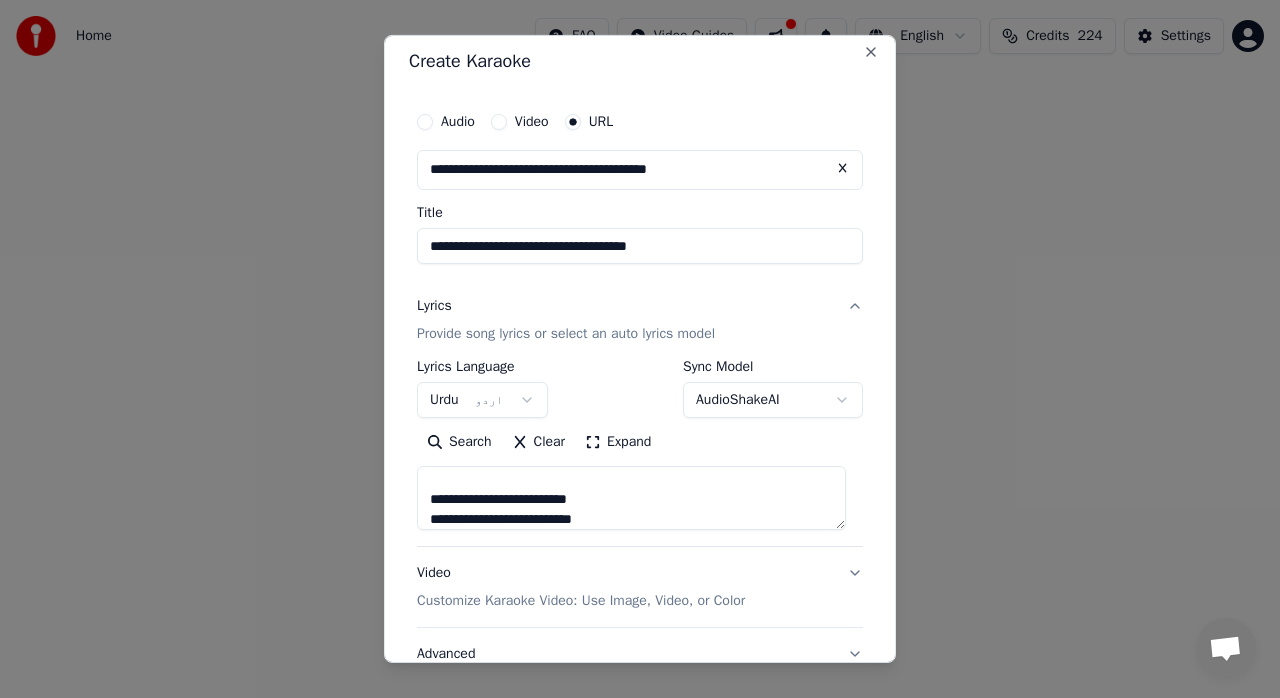 scroll, scrollTop: 94, scrollLeft: 0, axis: vertical 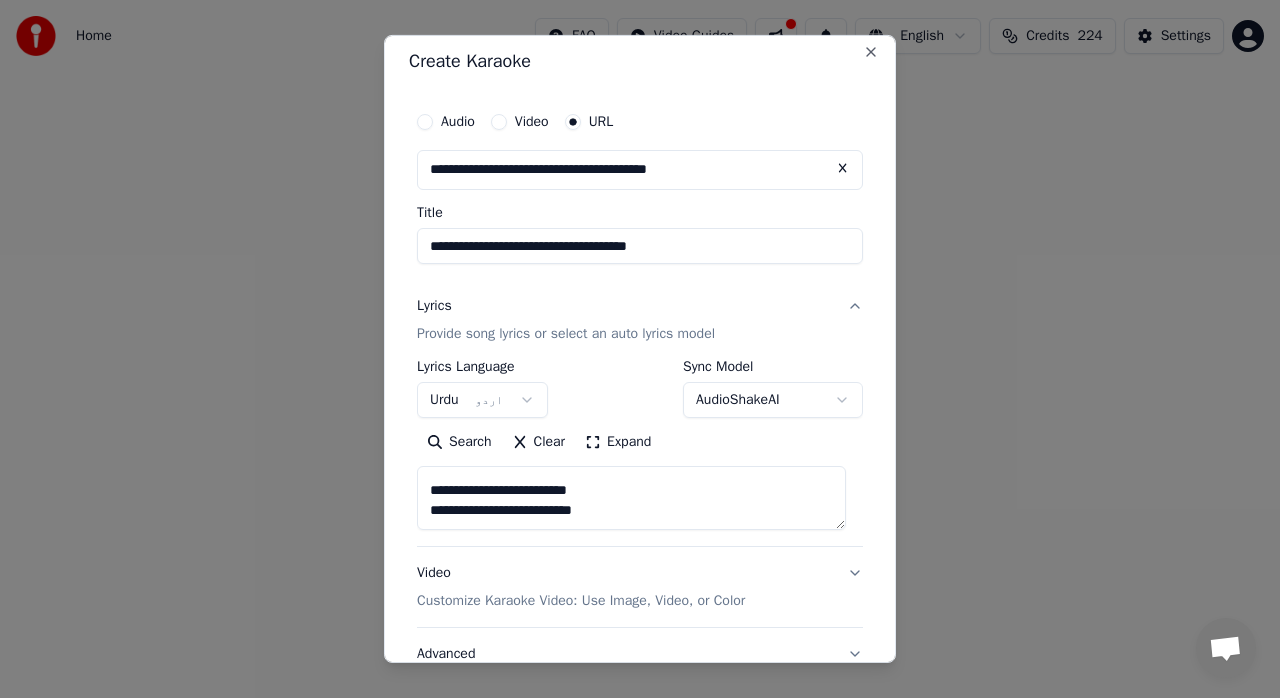 drag, startPoint x: 428, startPoint y: 490, endPoint x: 650, endPoint y: 518, distance: 223.7588 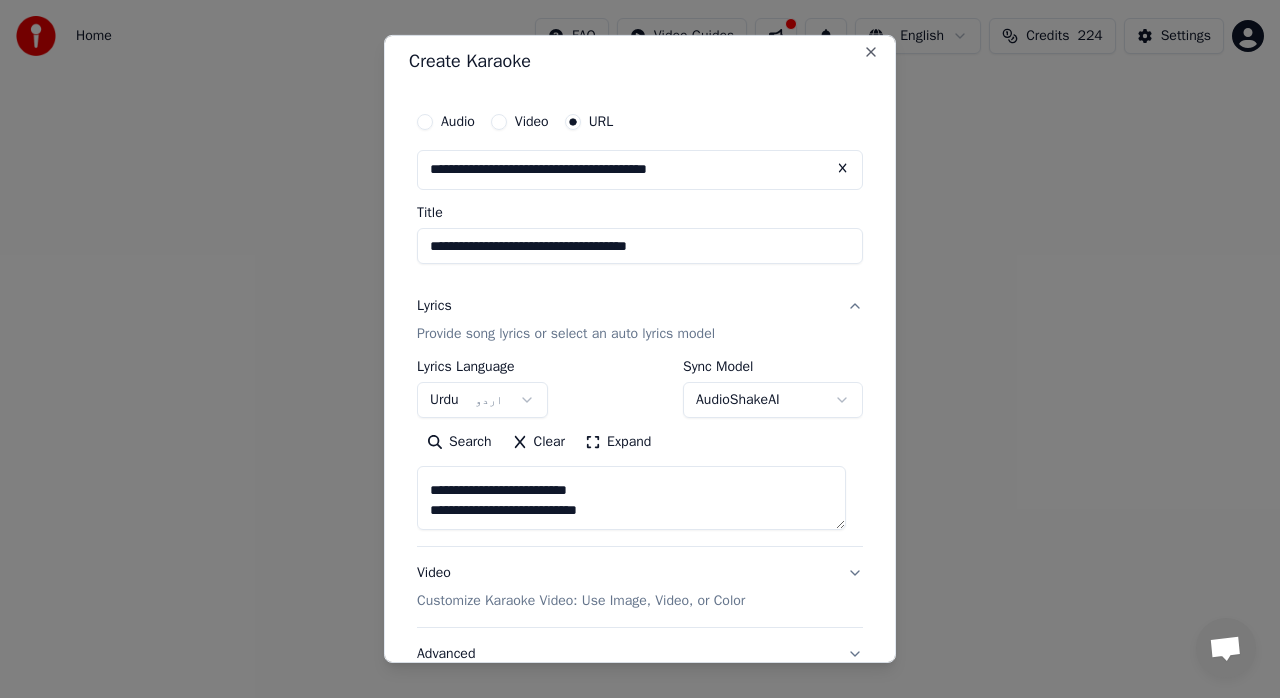 paste on "**********" 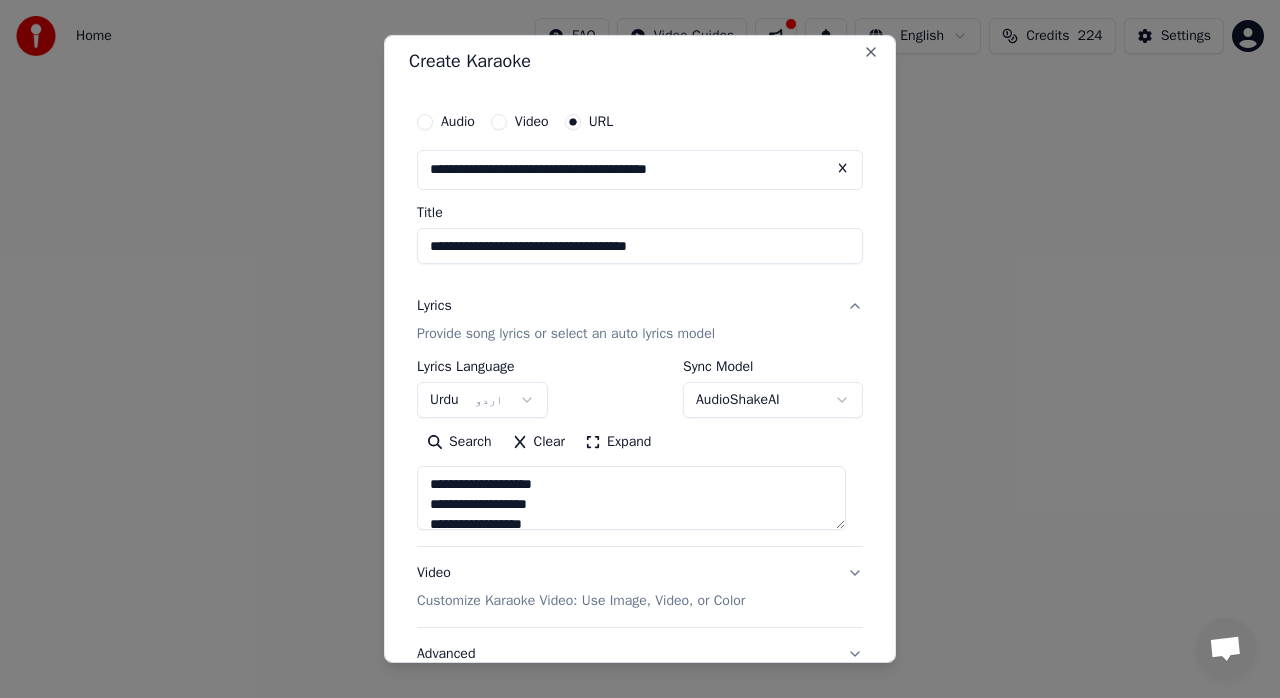 scroll, scrollTop: 239, scrollLeft: 0, axis: vertical 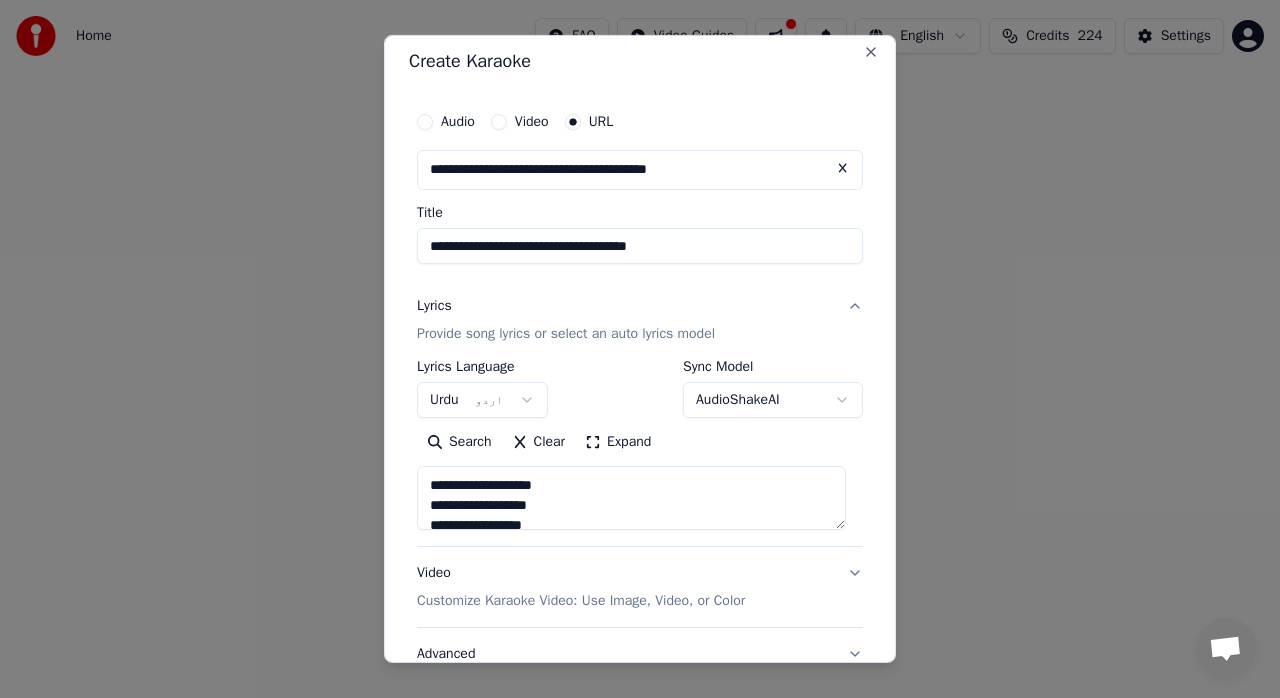 drag, startPoint x: 431, startPoint y: 482, endPoint x: 602, endPoint y: 499, distance: 171.84296 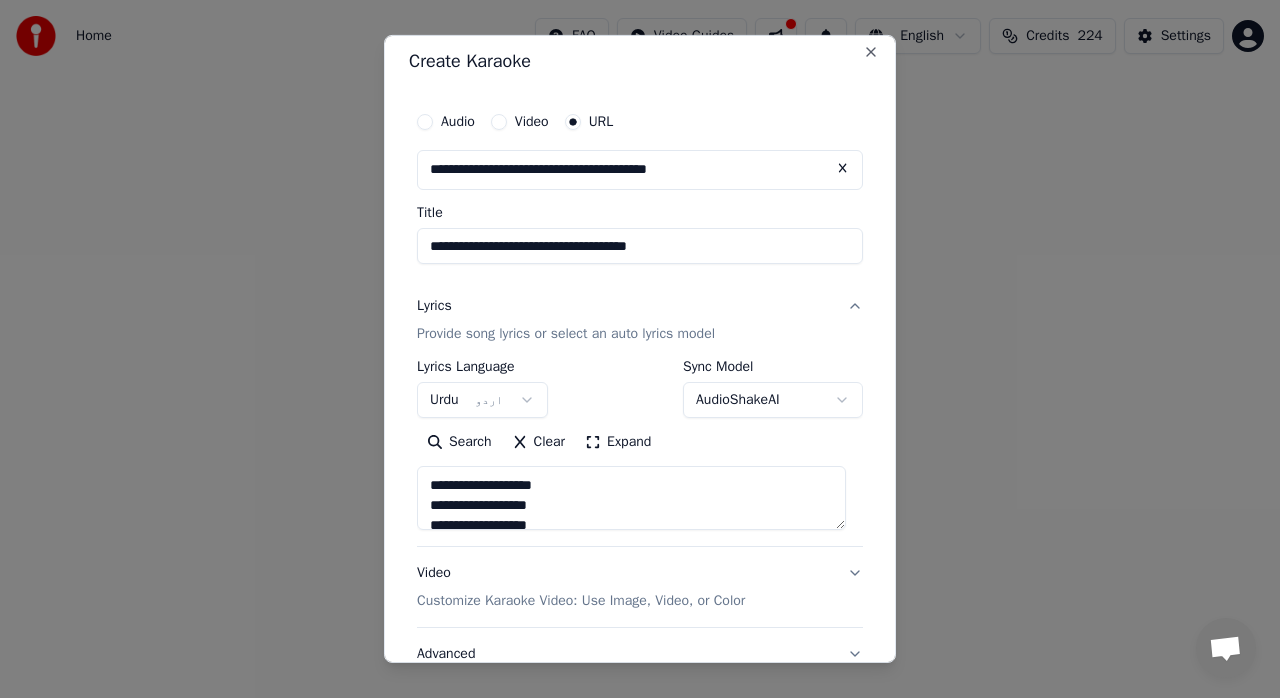 scroll, scrollTop: 265, scrollLeft: 0, axis: vertical 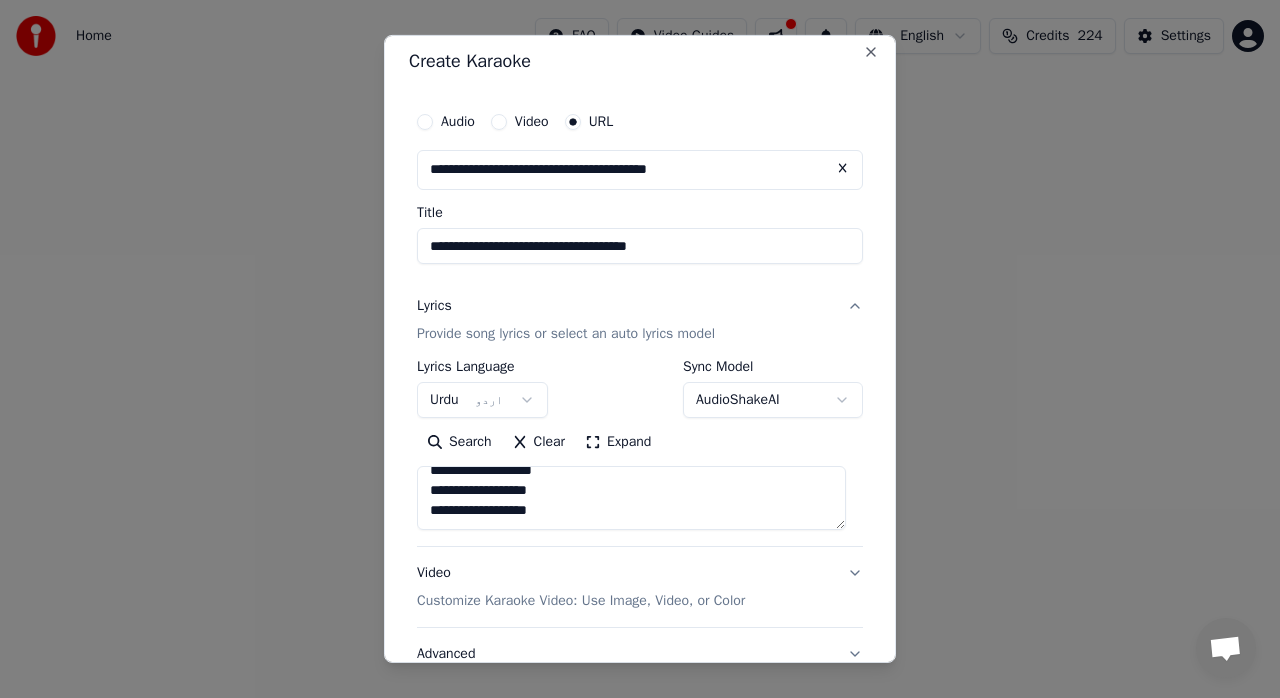 paste on "**********" 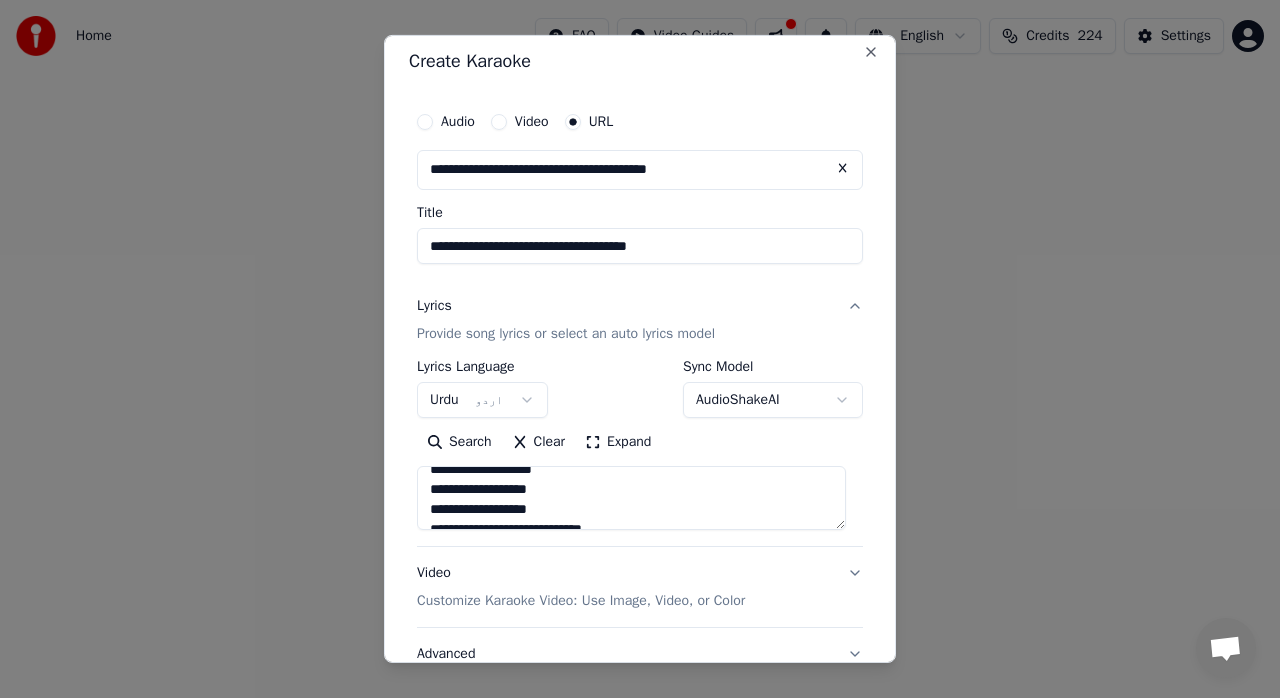 scroll, scrollTop: 321, scrollLeft: 0, axis: vertical 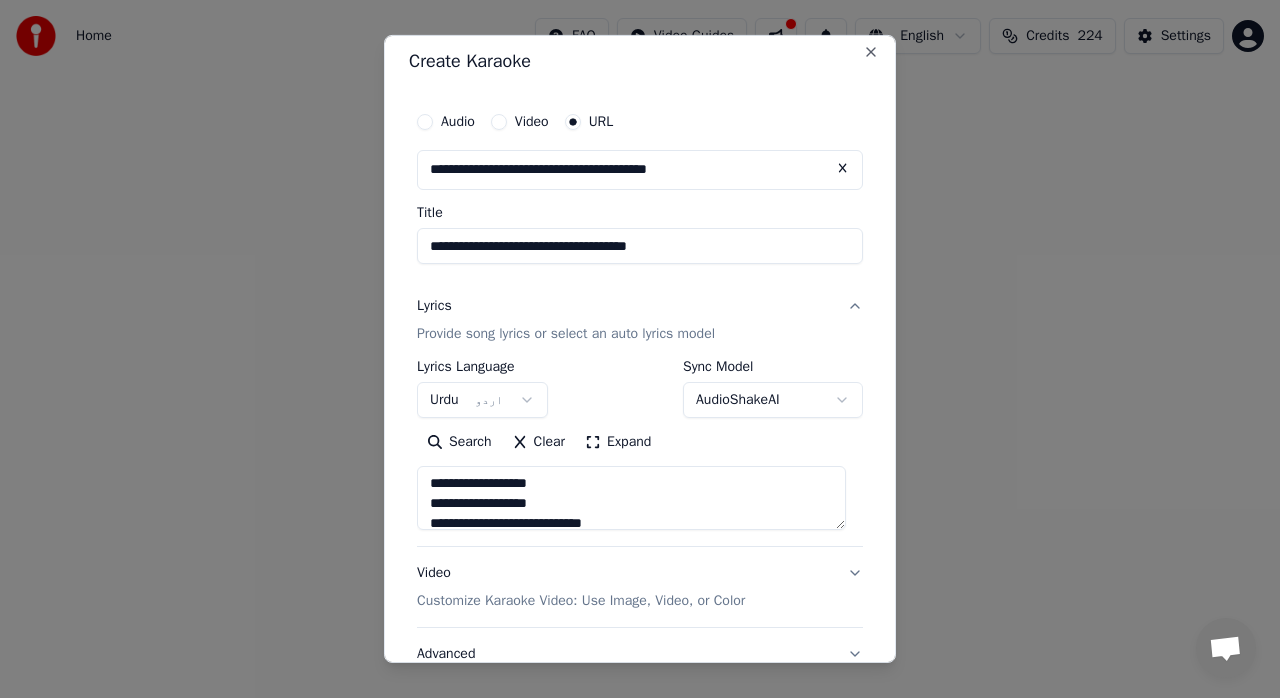 click on "**********" at bounding box center (631, 498) 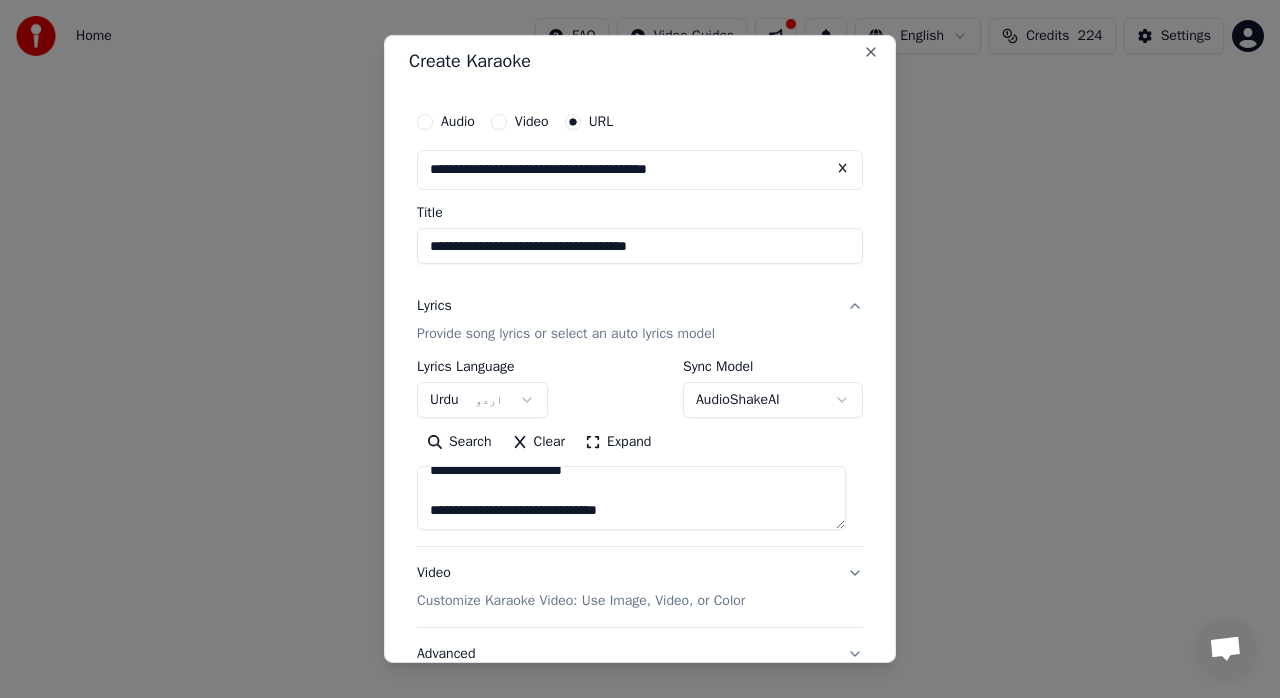scroll, scrollTop: 445, scrollLeft: 0, axis: vertical 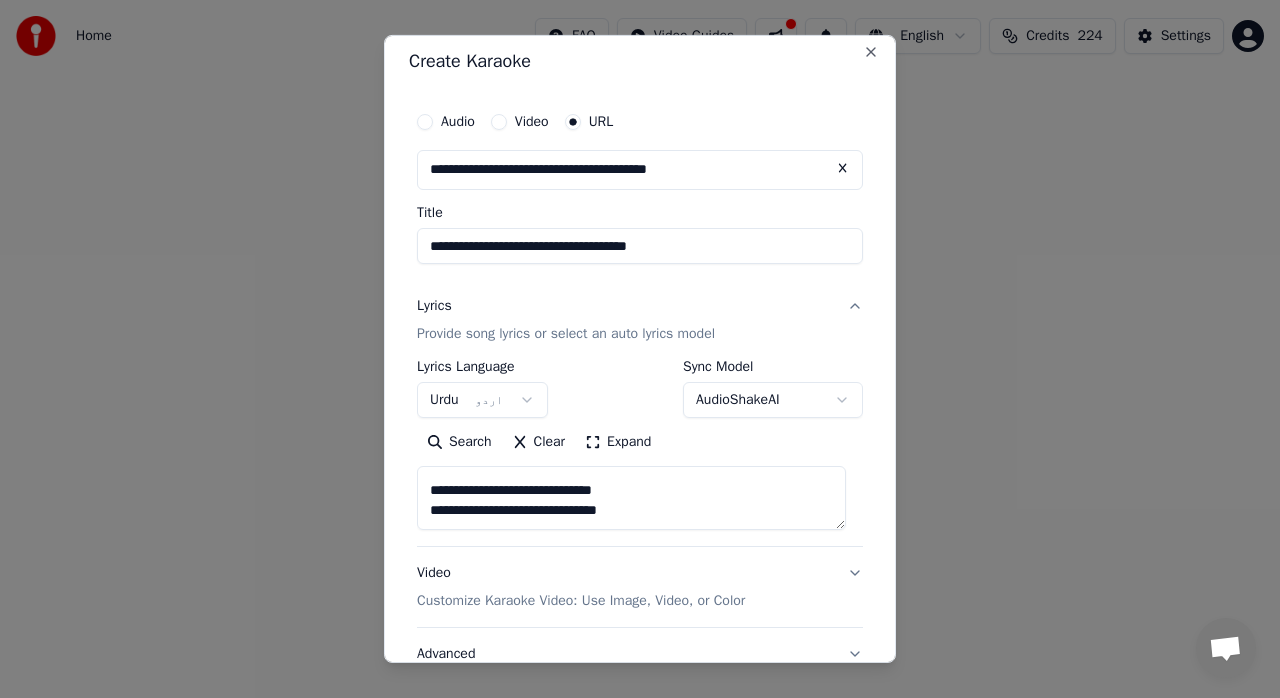 drag, startPoint x: 426, startPoint y: 501, endPoint x: 700, endPoint y: 525, distance: 275.04907 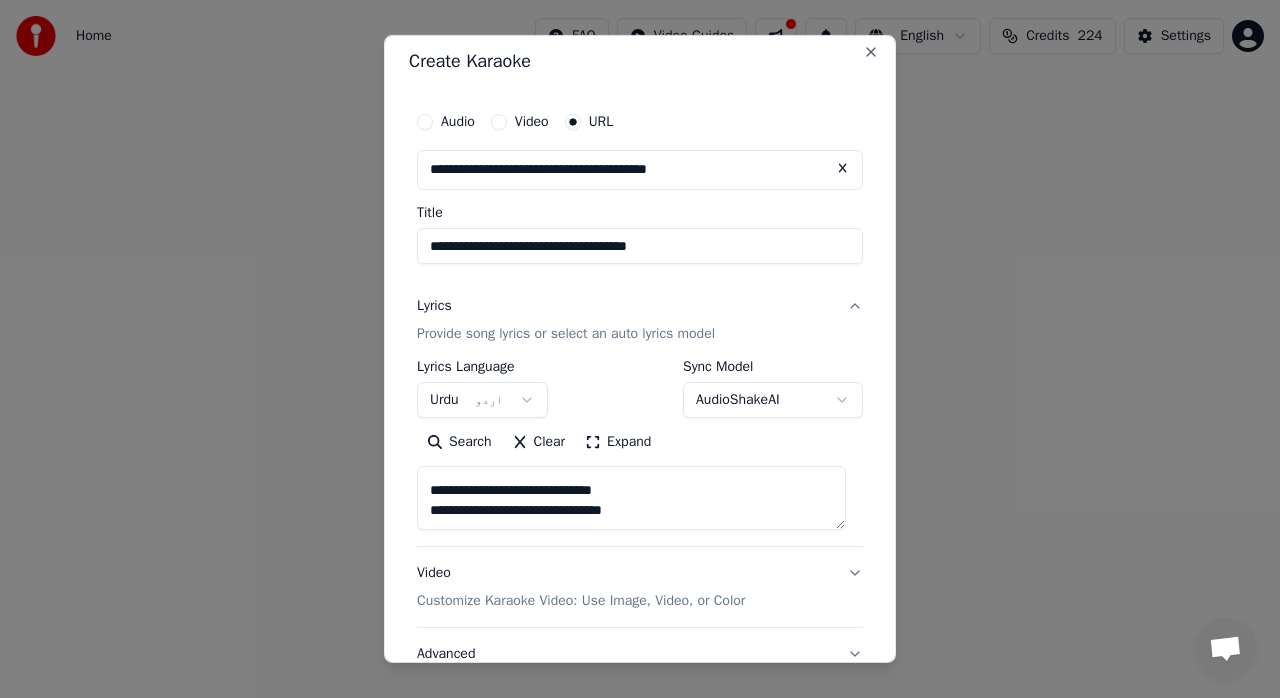 scroll, scrollTop: 465, scrollLeft: 0, axis: vertical 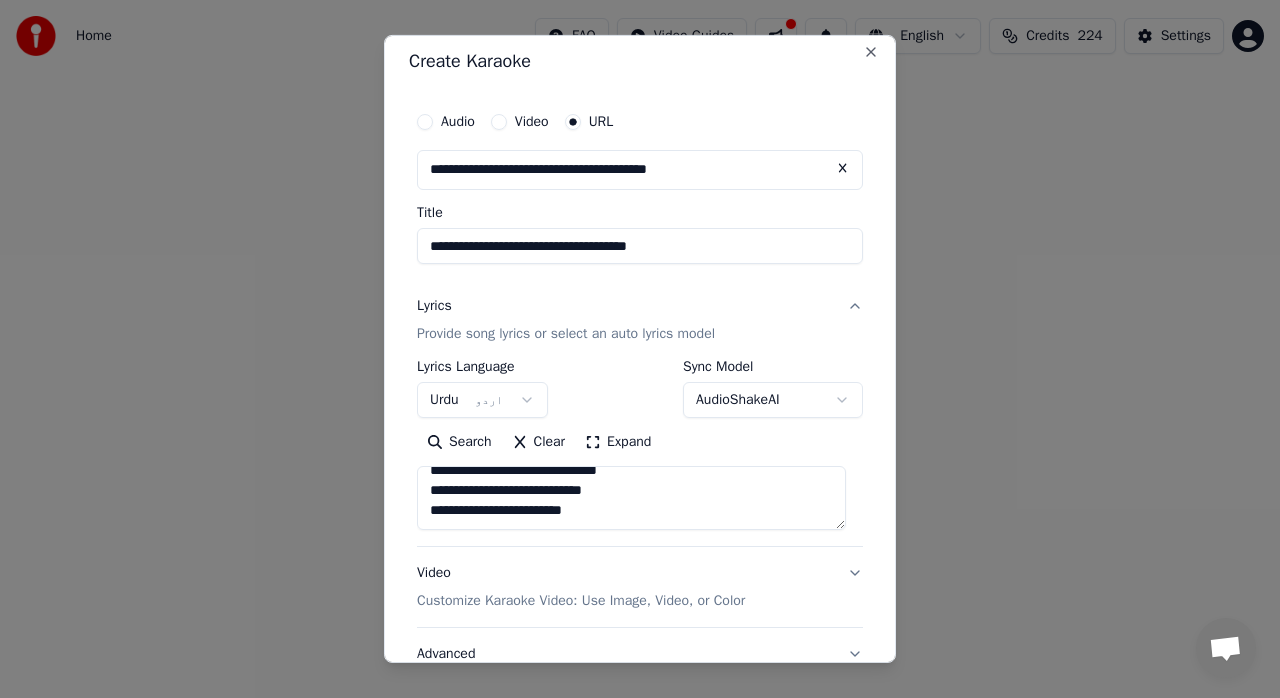 click on "**********" at bounding box center (631, 498) 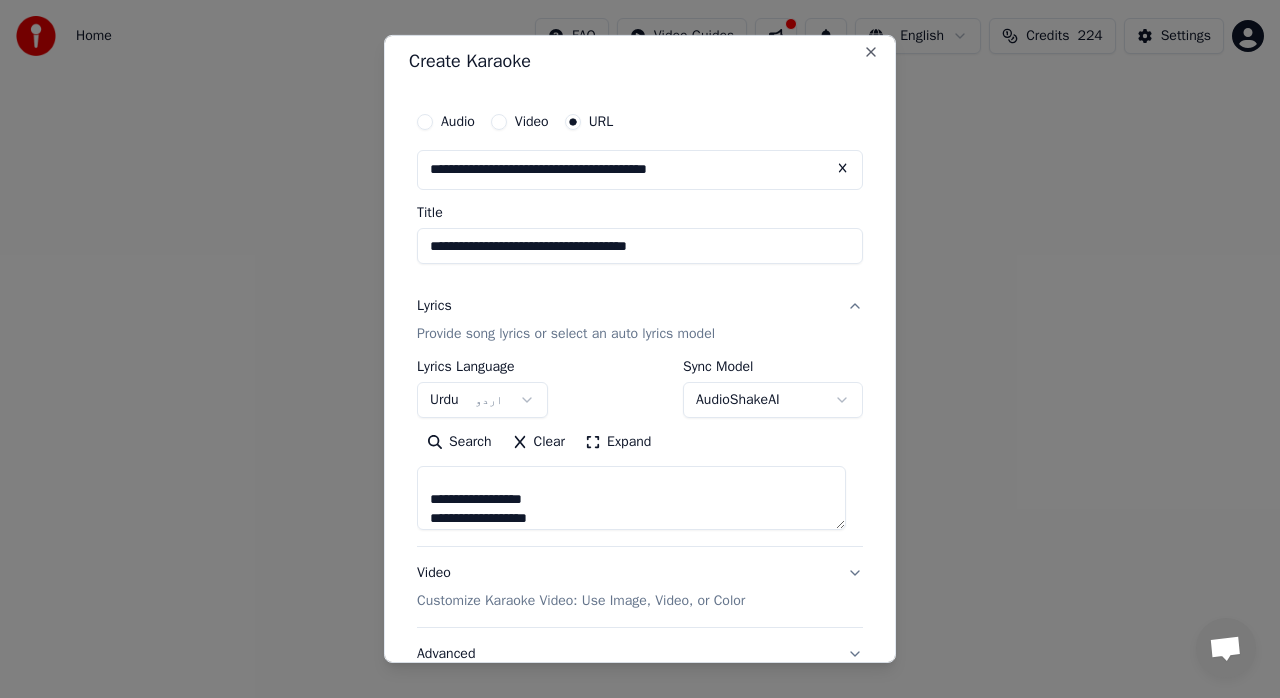 scroll, scrollTop: 605, scrollLeft: 0, axis: vertical 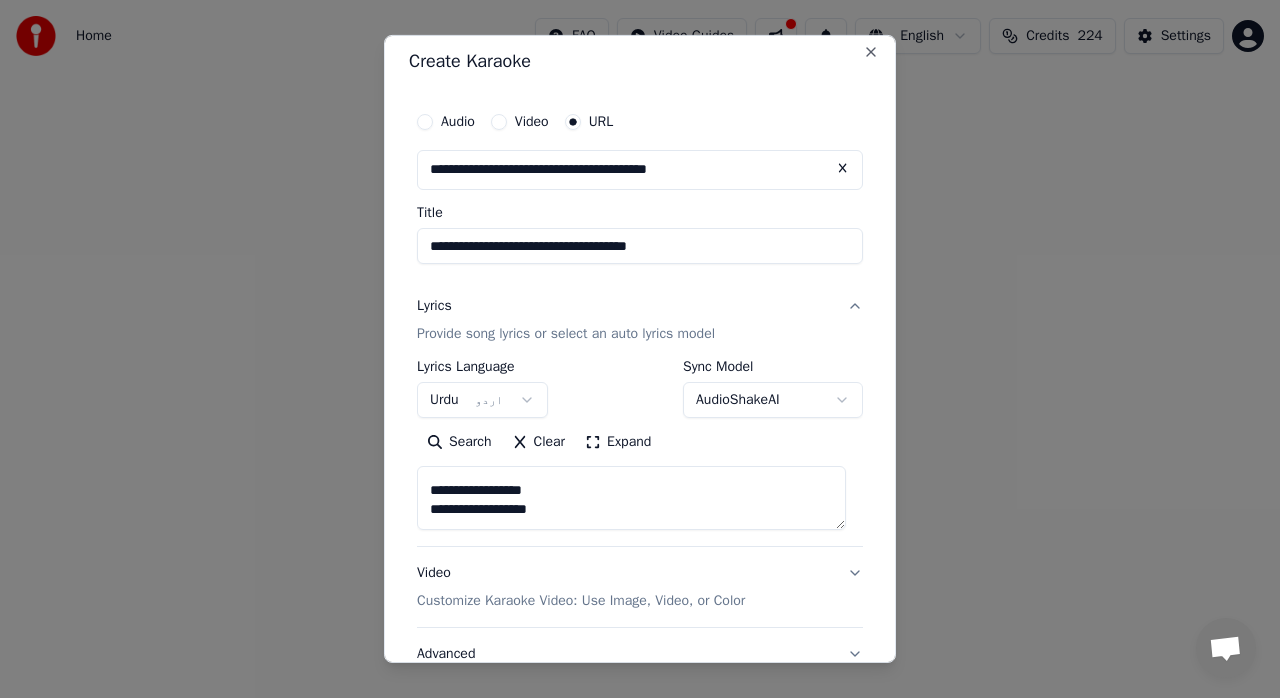 click on "**********" at bounding box center [631, 498] 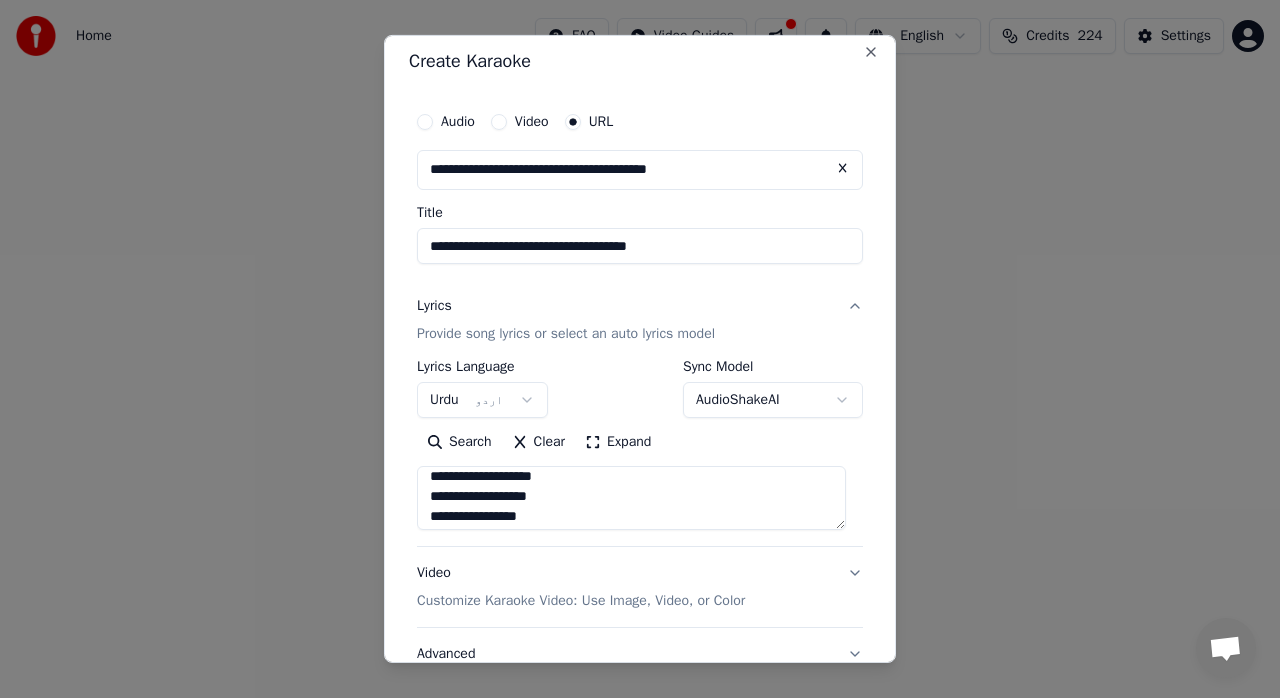 scroll, scrollTop: 247, scrollLeft: 0, axis: vertical 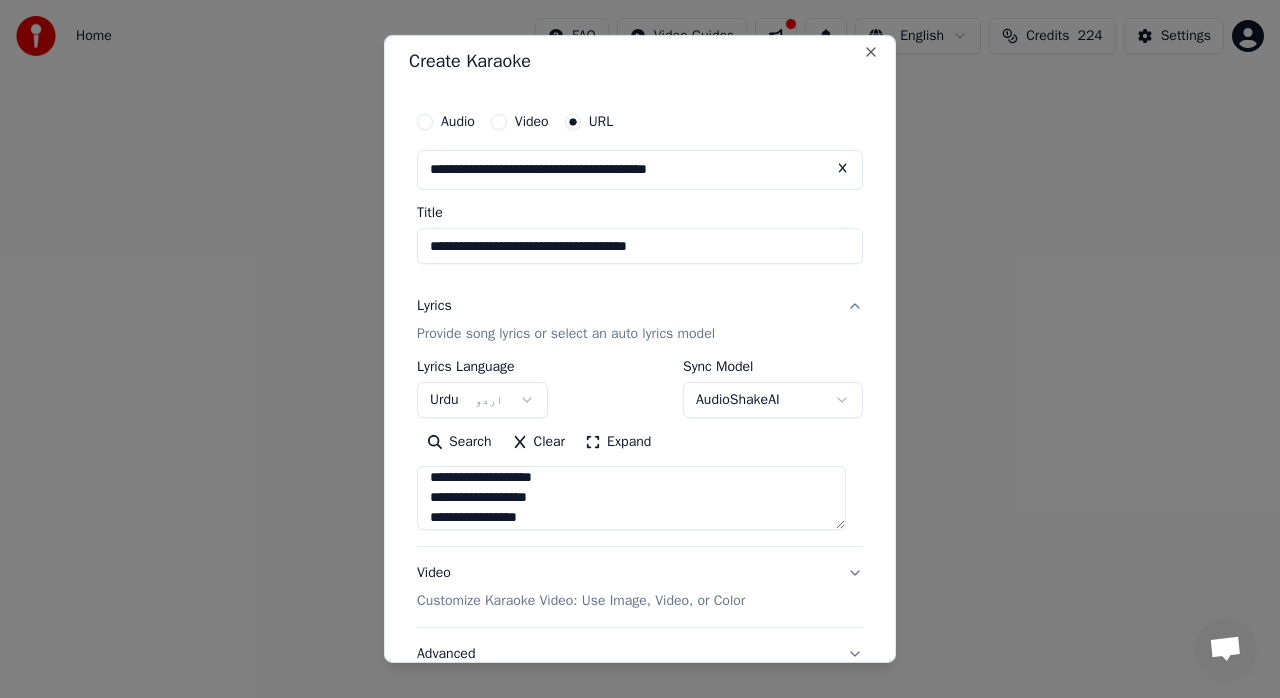 click at bounding box center [631, 498] 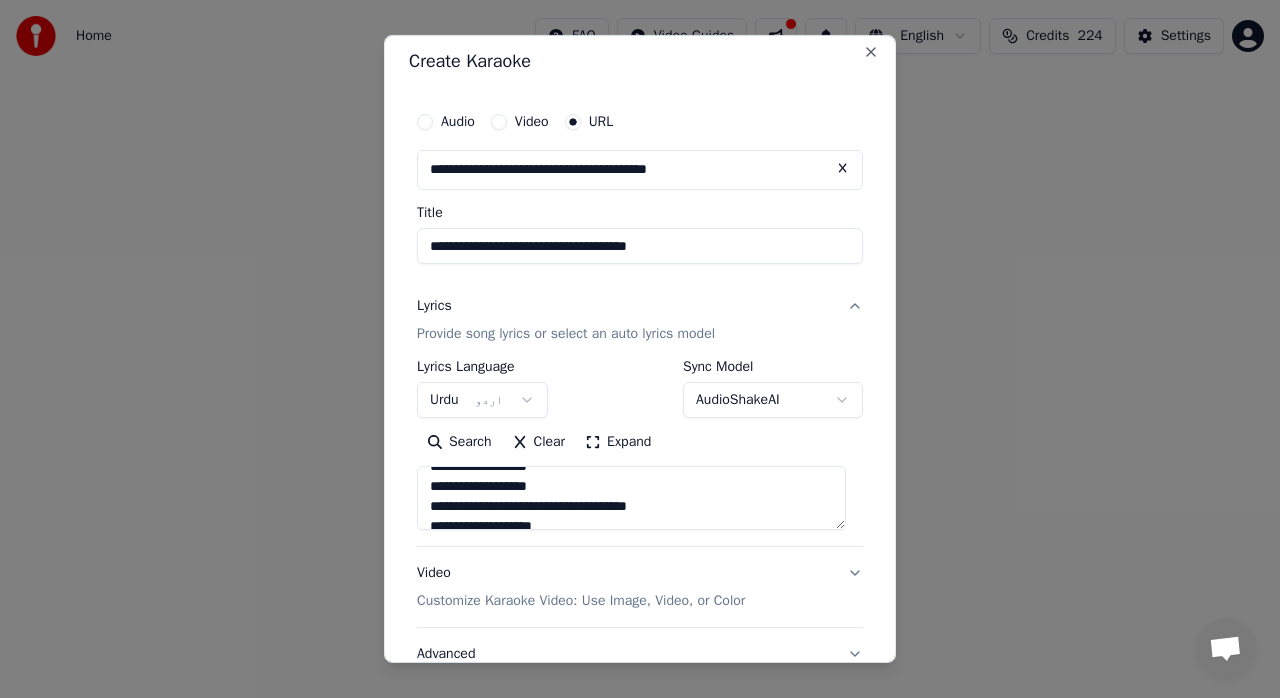 scroll, scrollTop: 352, scrollLeft: 0, axis: vertical 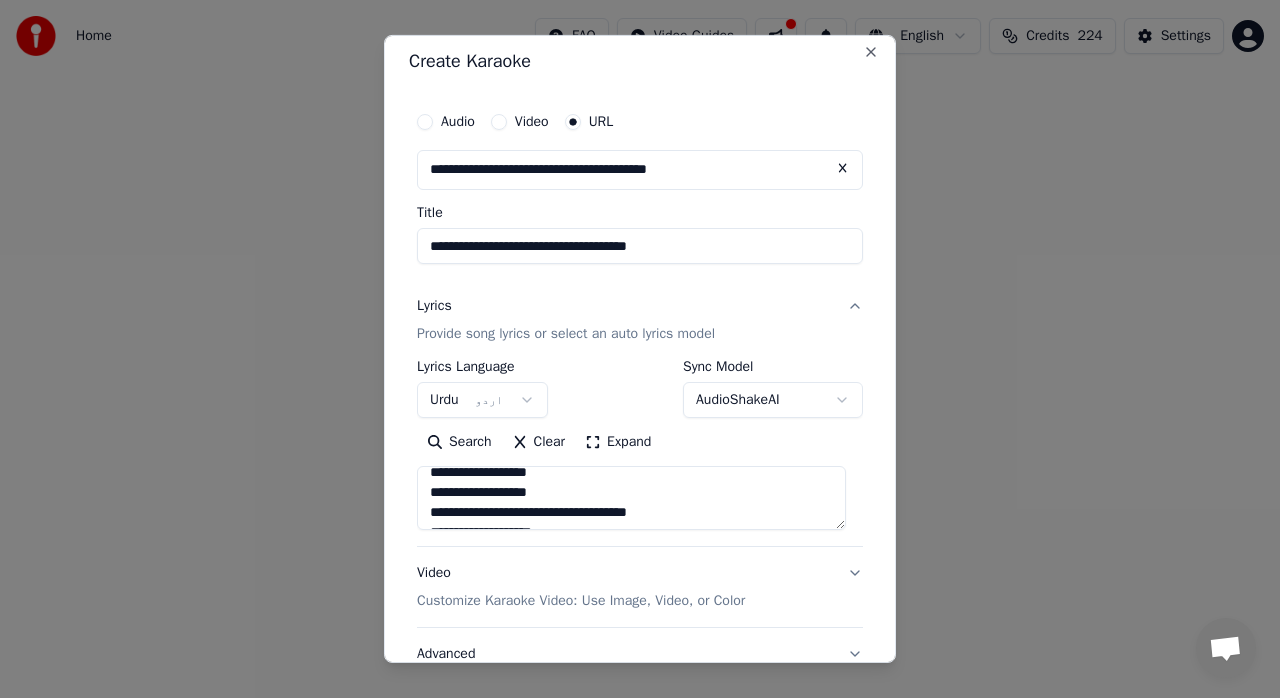 click at bounding box center (631, 498) 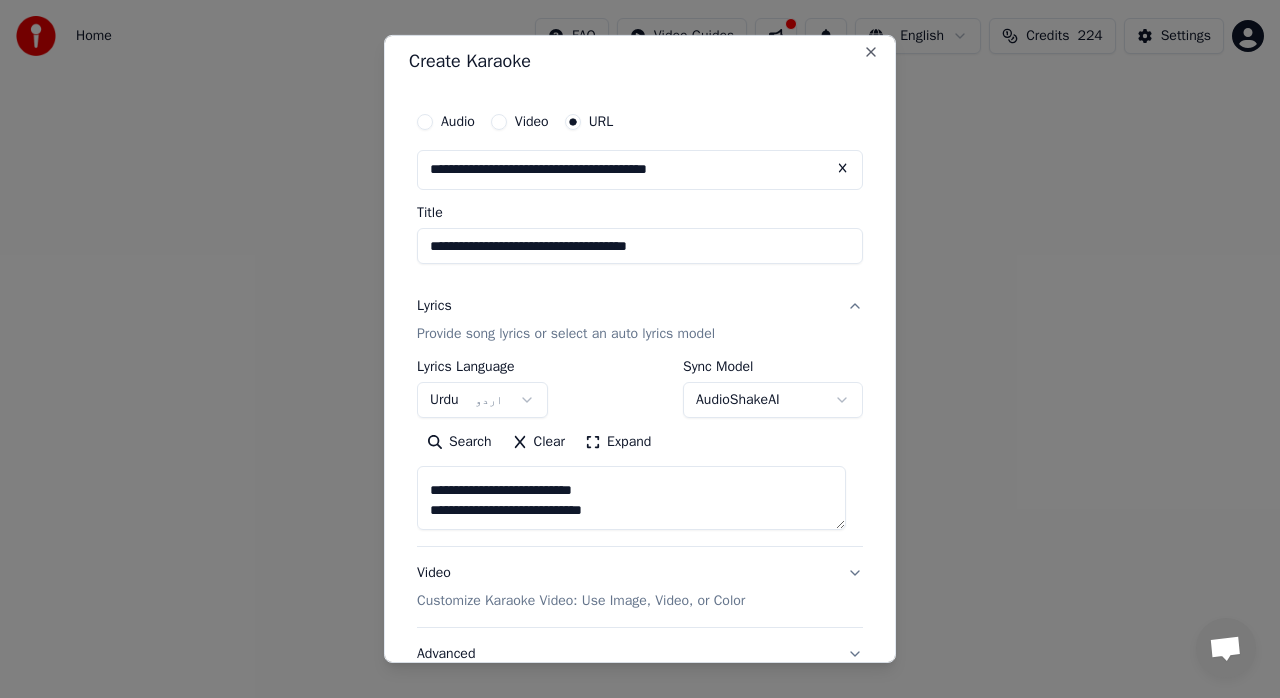 scroll, scrollTop: 839, scrollLeft: 0, axis: vertical 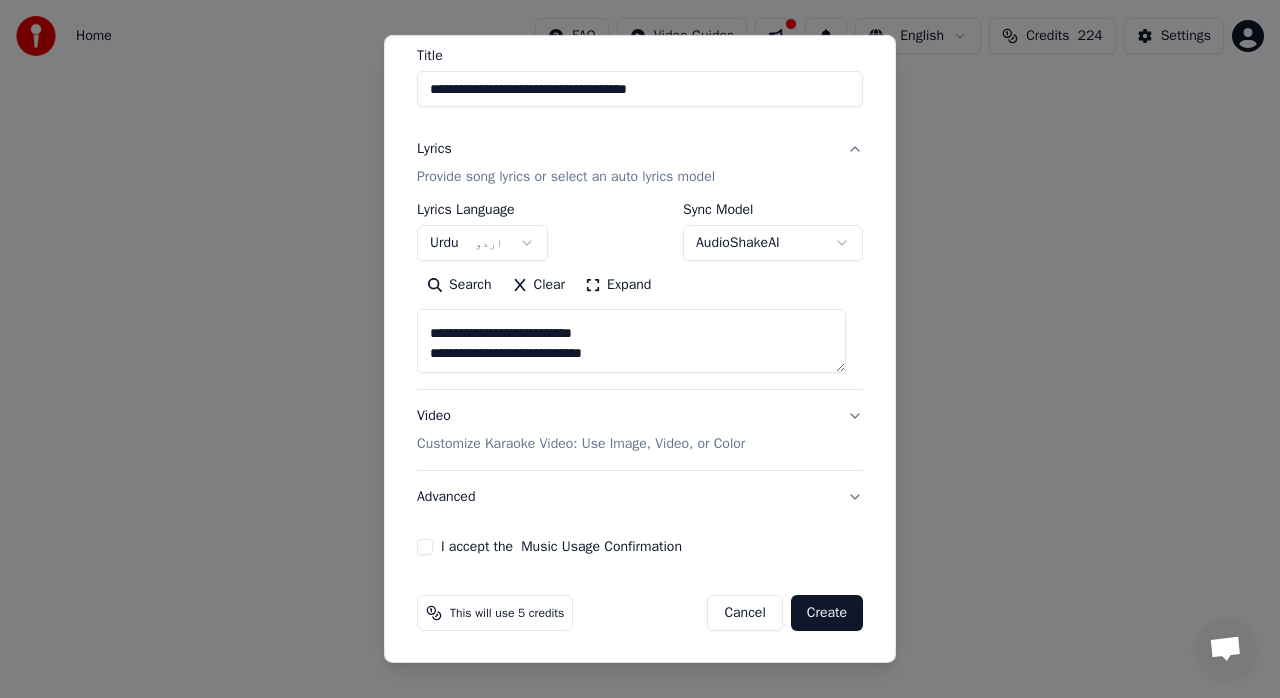 type on "**********" 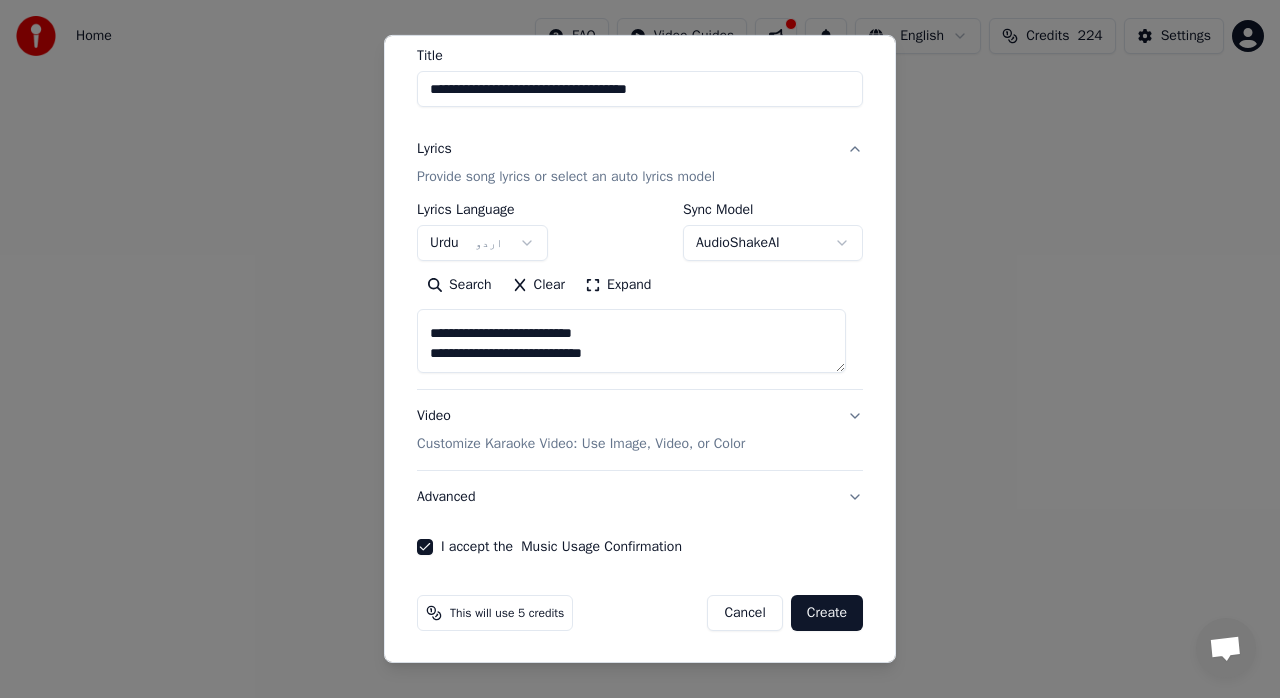 click on "Create" at bounding box center (827, 613) 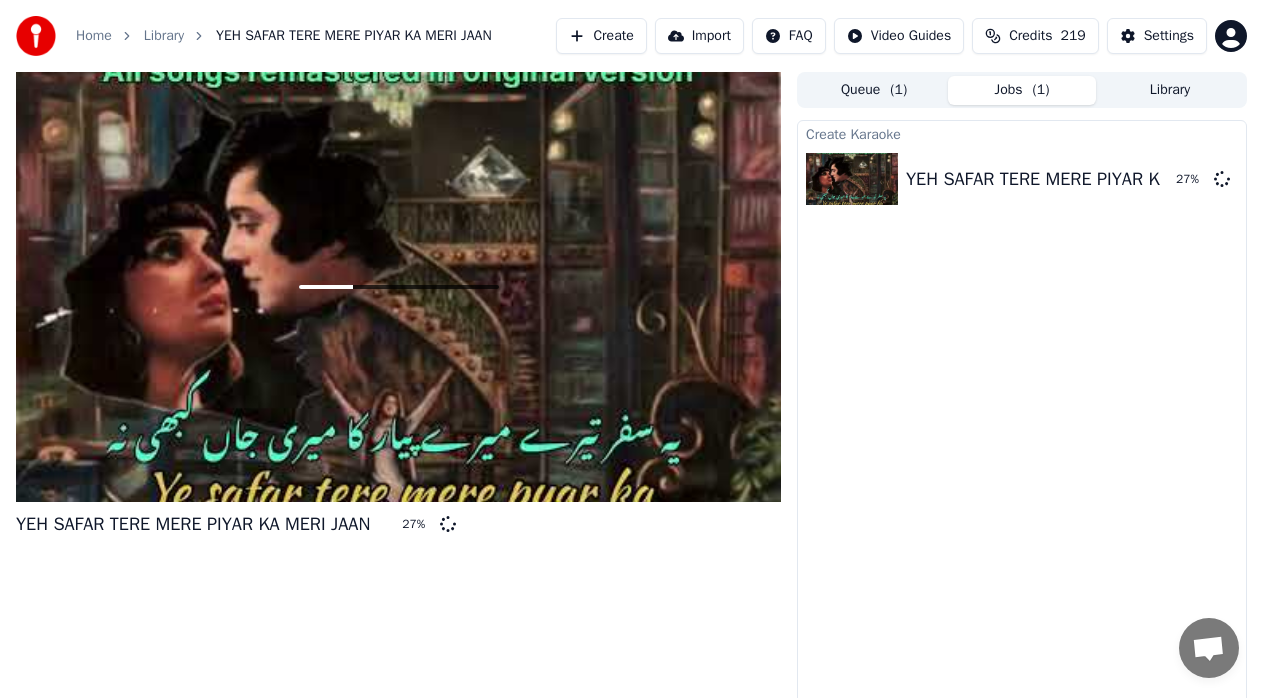 click on "Create" at bounding box center [601, 36] 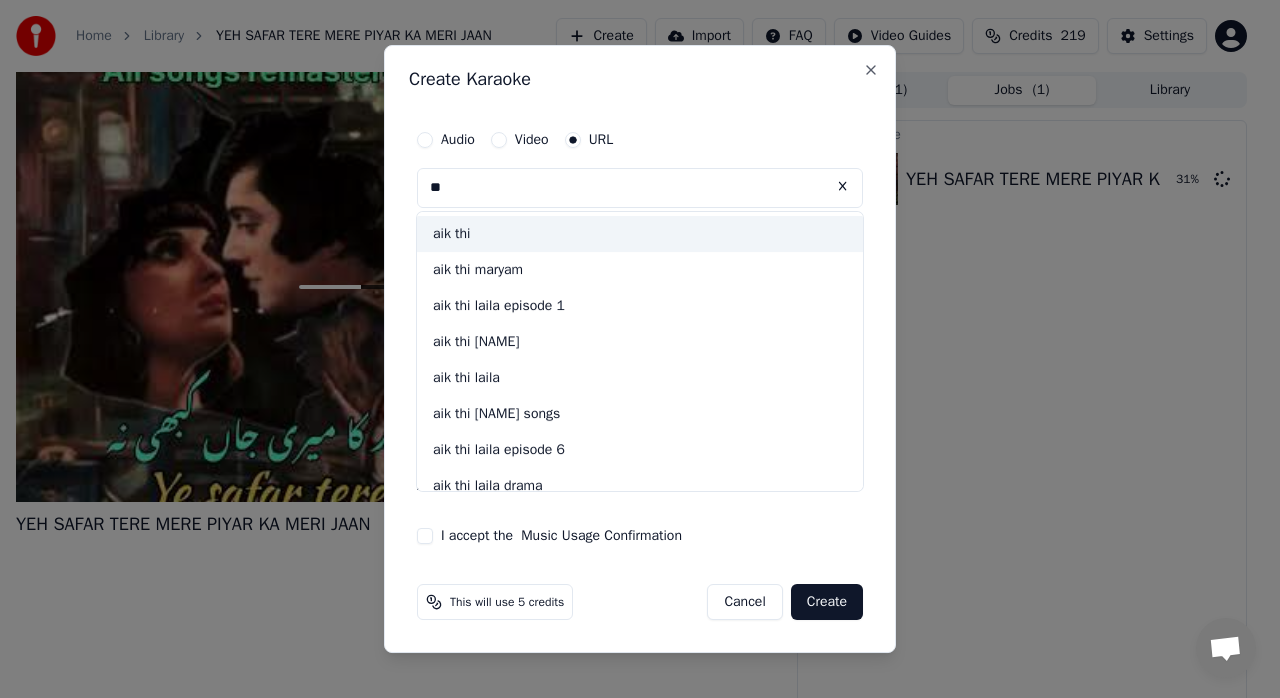 type on "*" 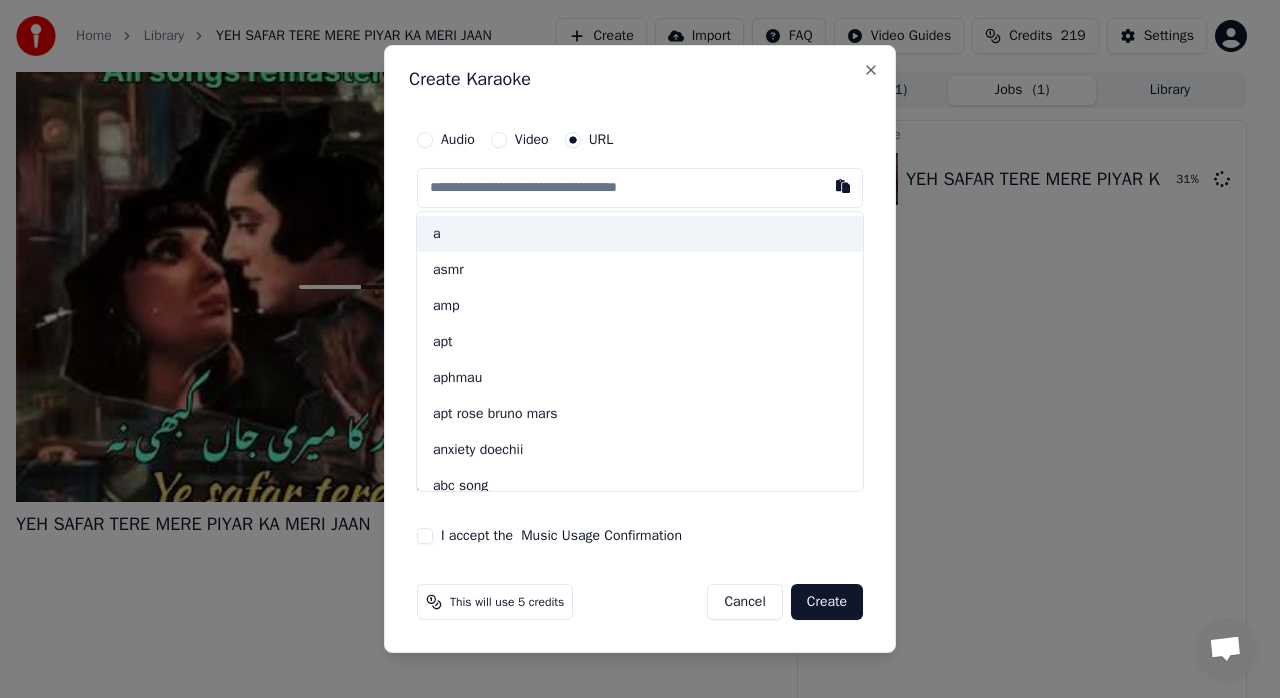 type on "*" 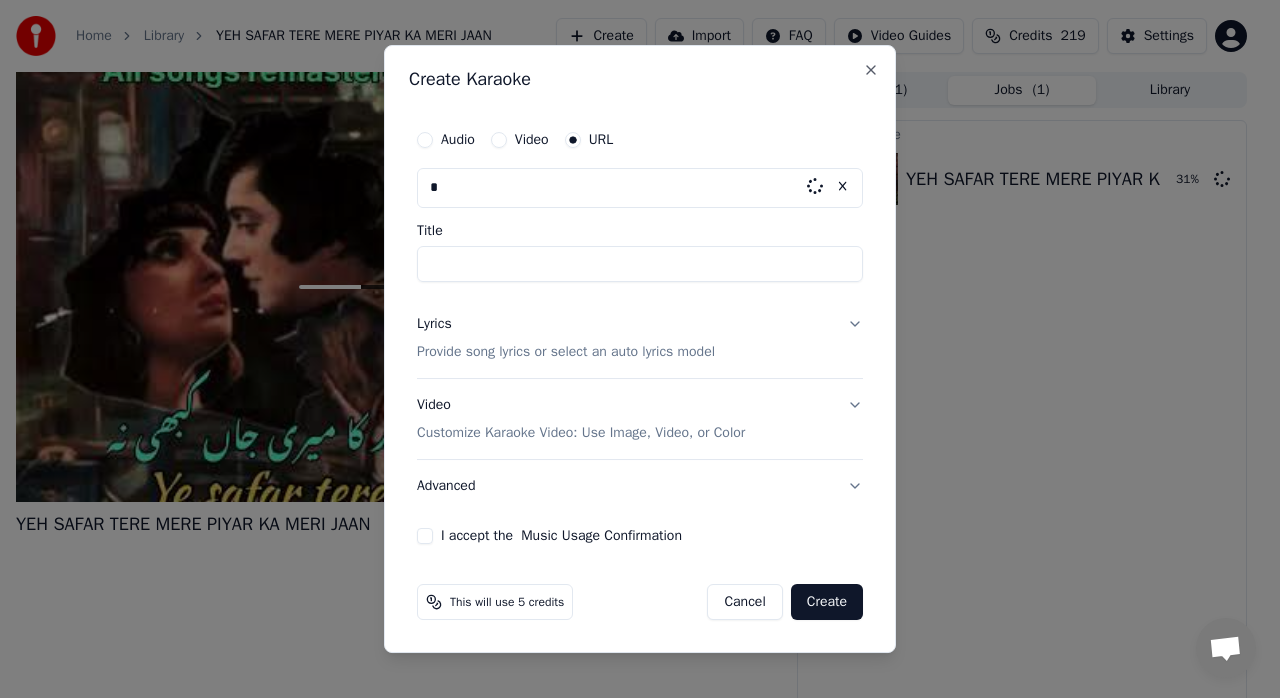 click on "Close" at bounding box center (871, 70) 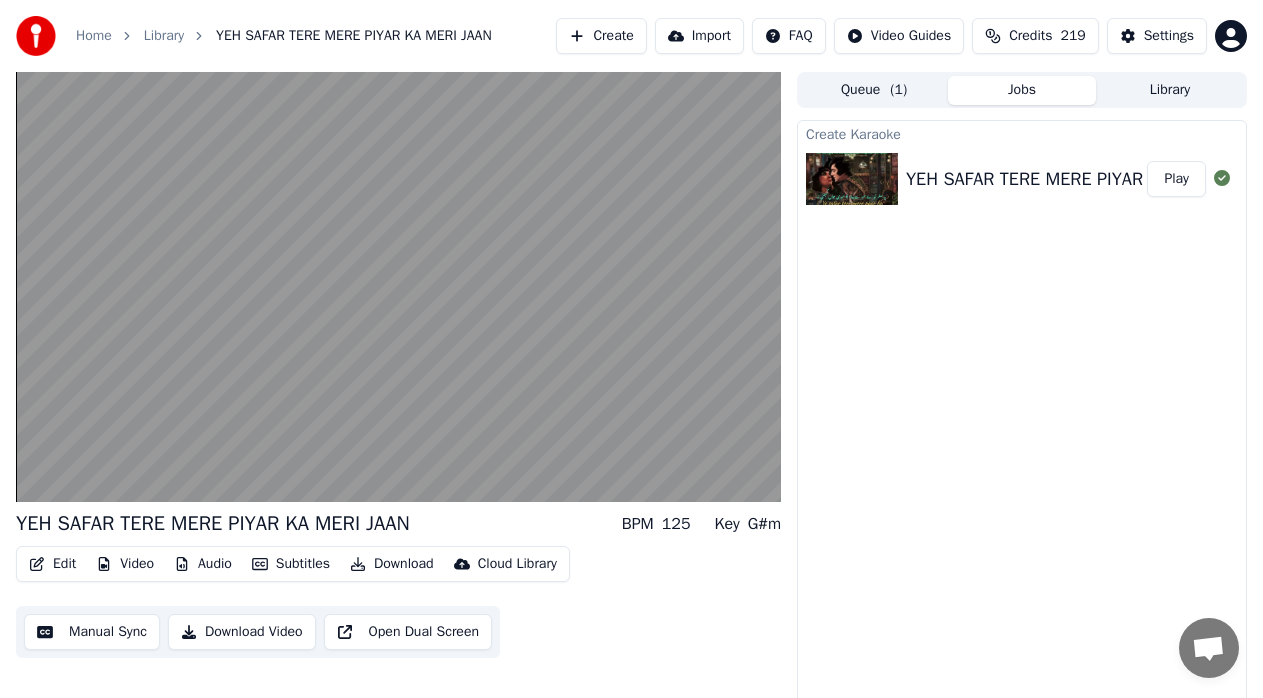 click at bounding box center (398, 287) 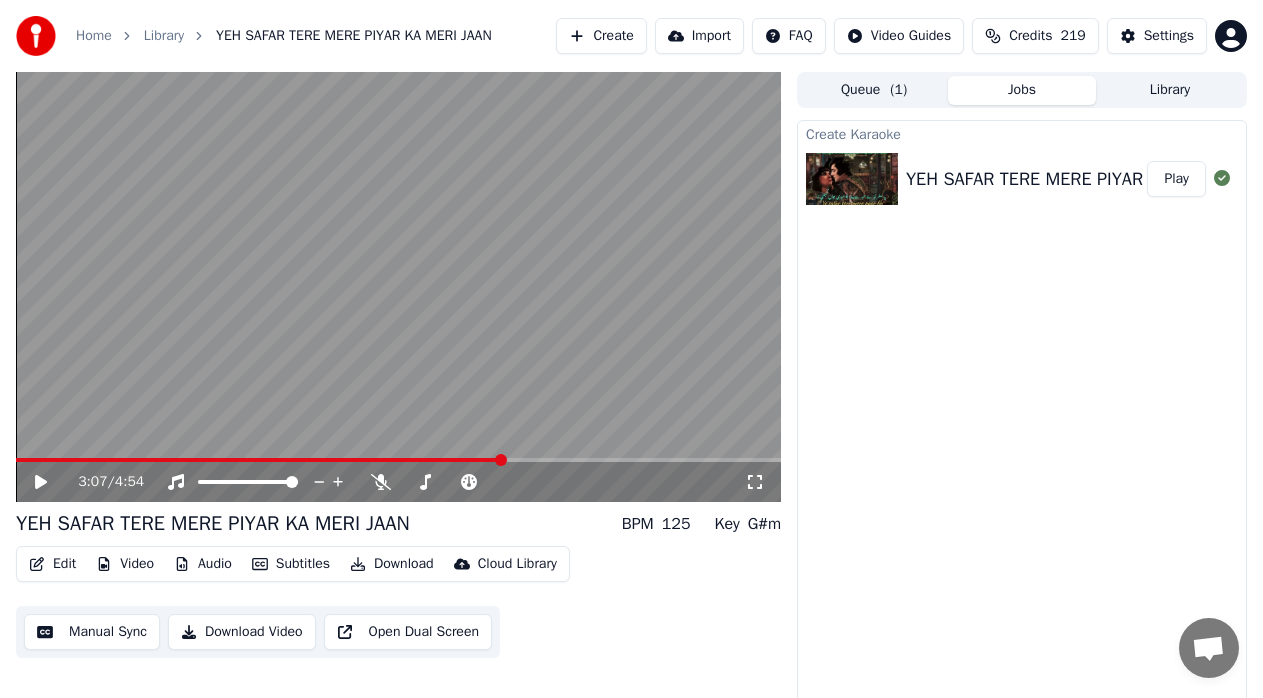 click 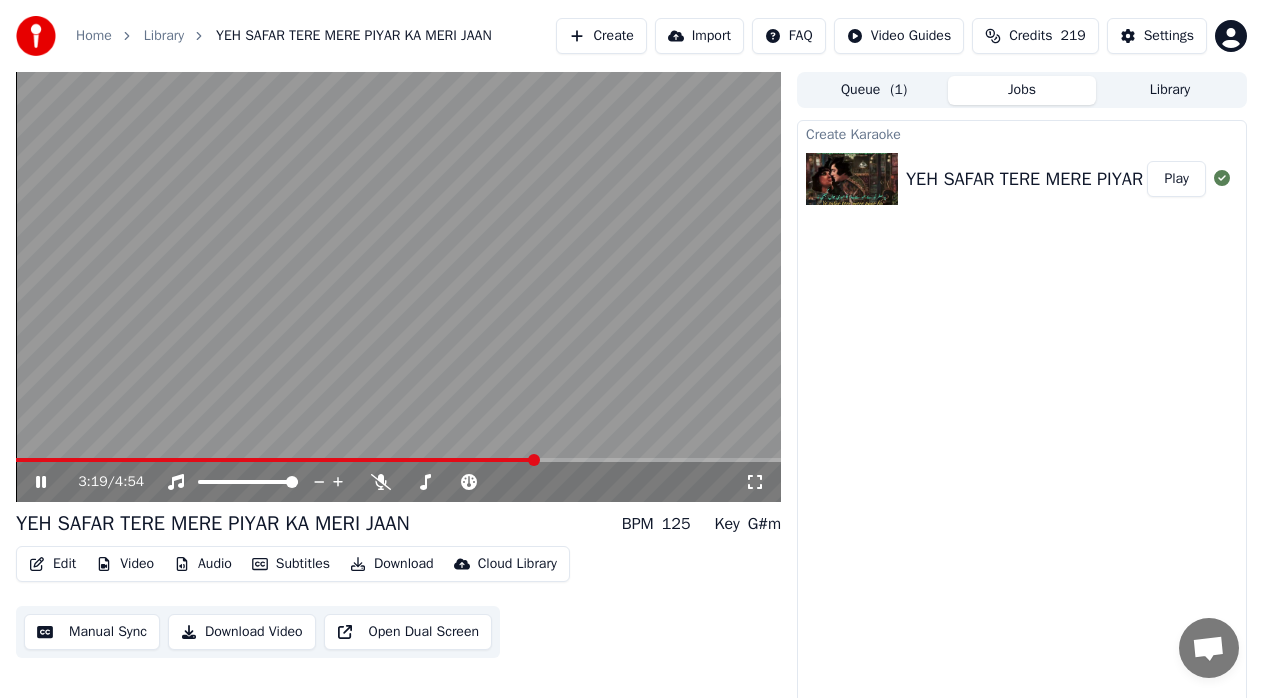 click 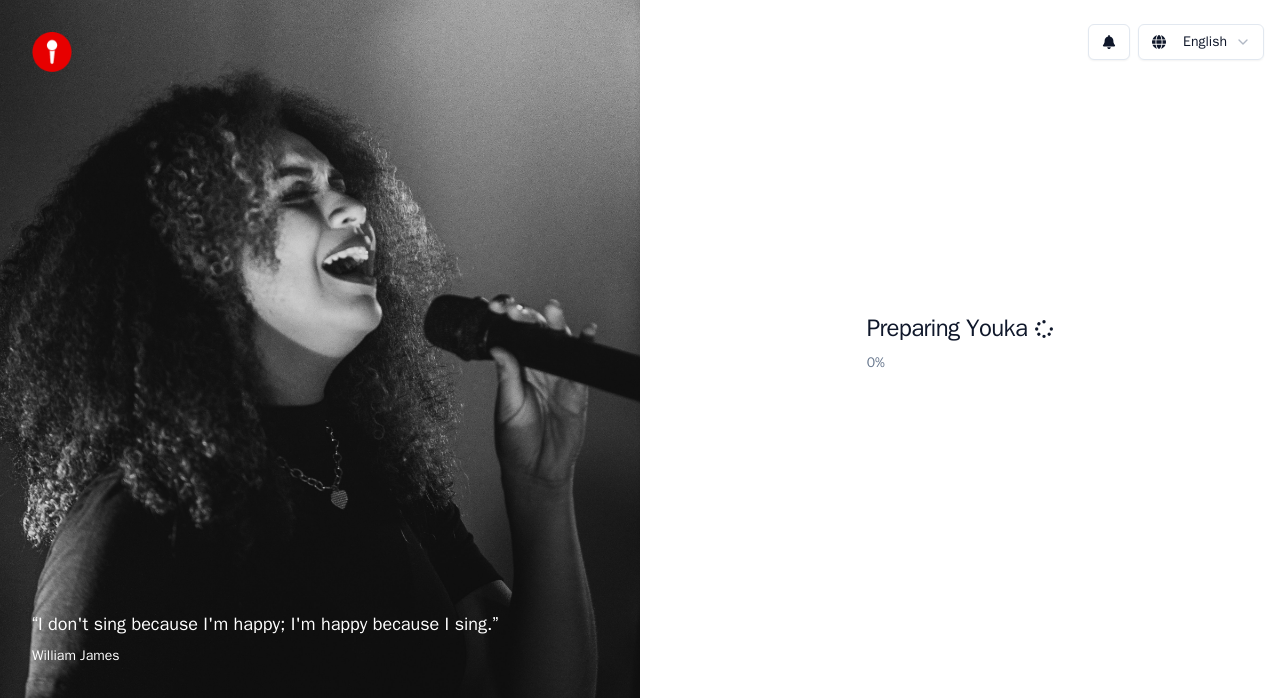 scroll, scrollTop: 0, scrollLeft: 0, axis: both 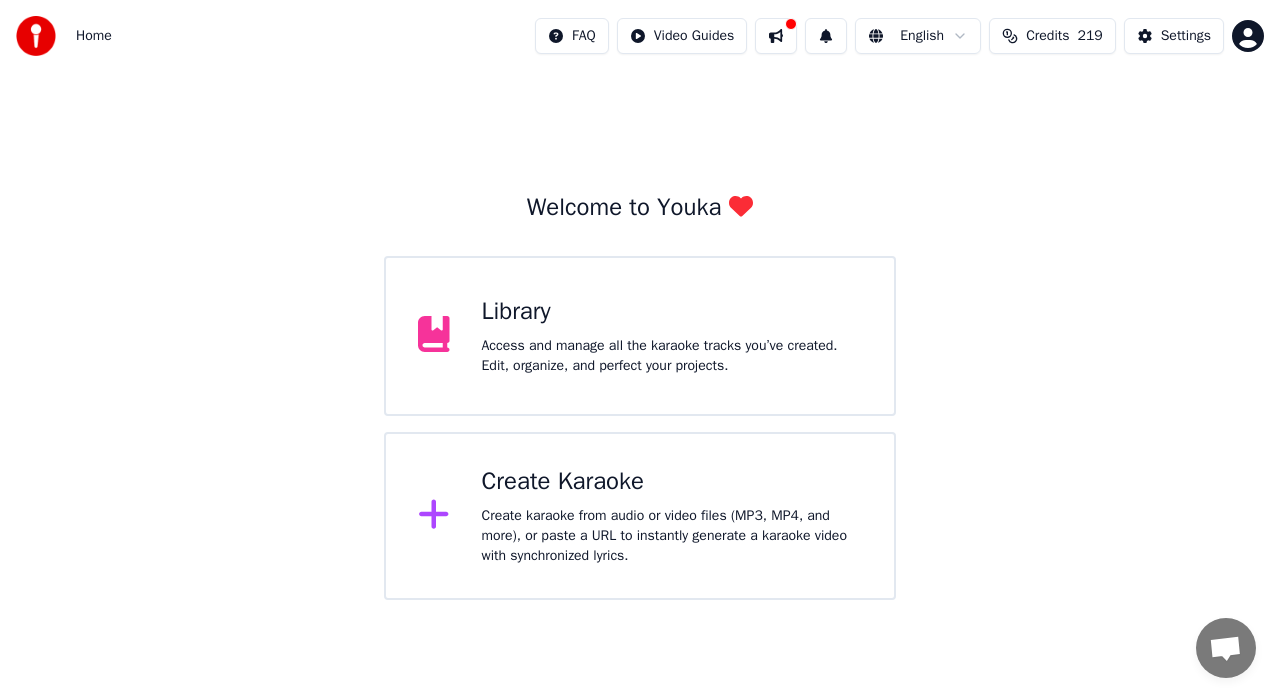 click on "Create karaoke from audio or video files (MP3, MP4, and more), or paste a URL to instantly generate a karaoke video with synchronized lyrics." at bounding box center [672, 536] 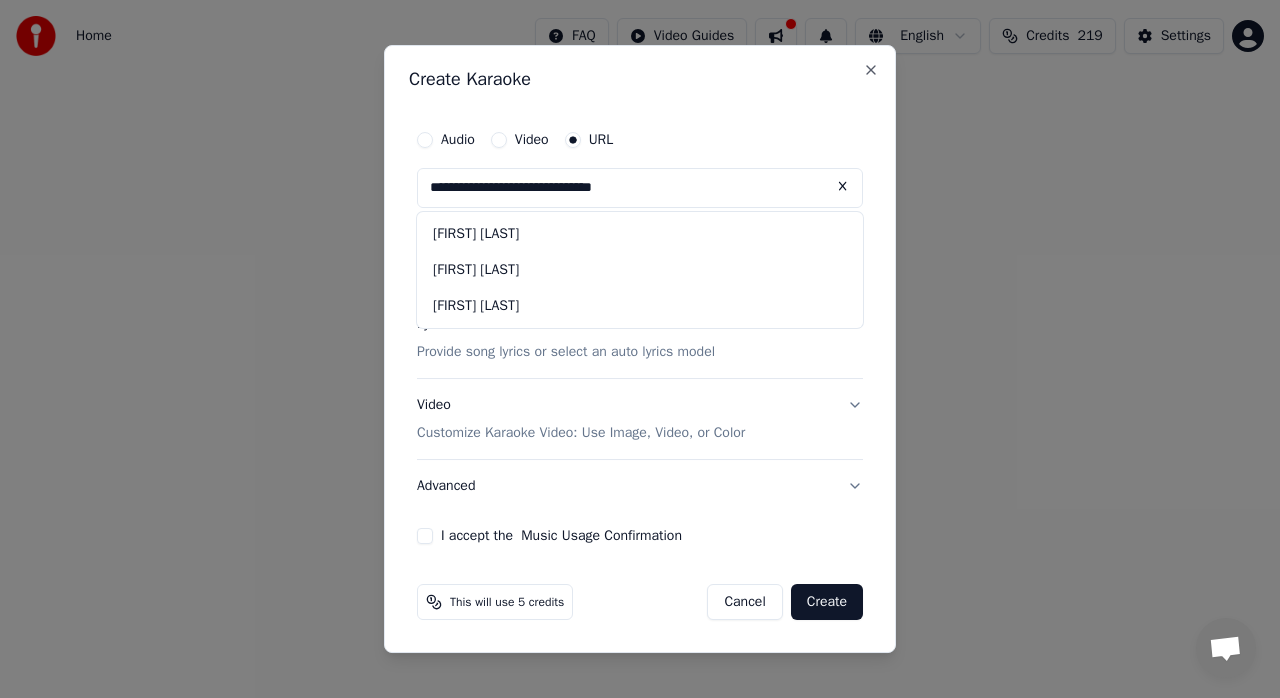 click on "**********" at bounding box center [640, 188] 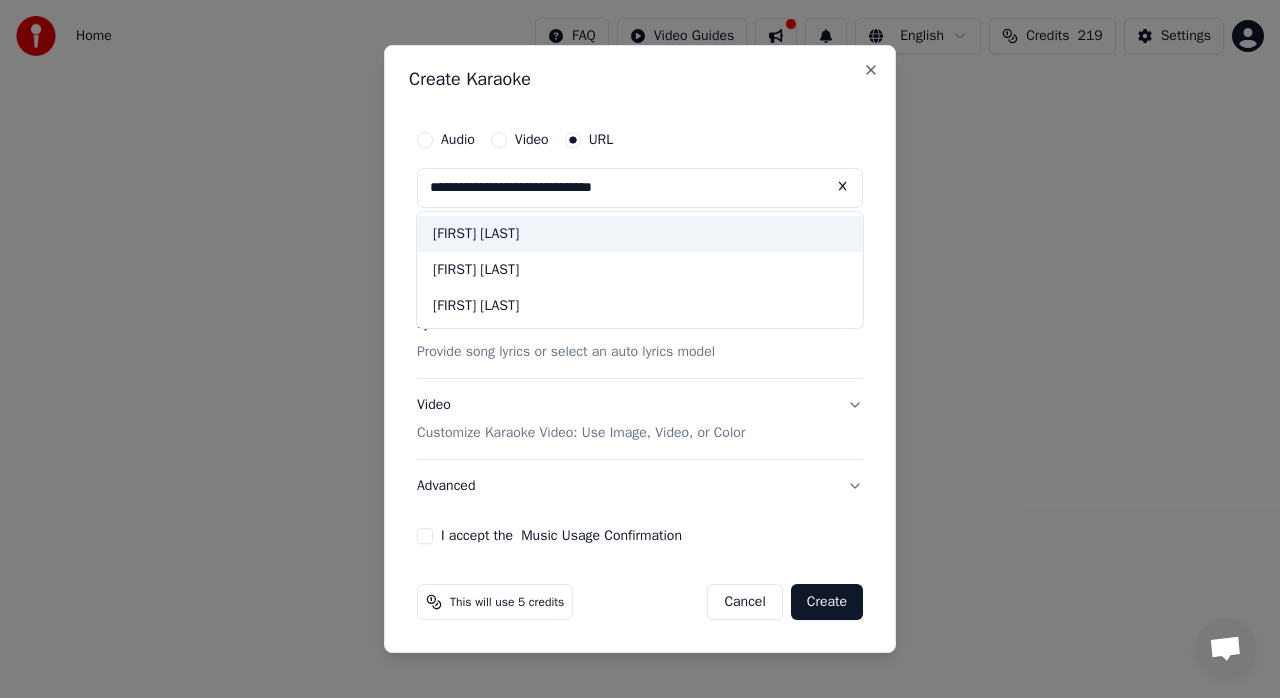 click on "[FIRST] [LAST]" at bounding box center (640, 234) 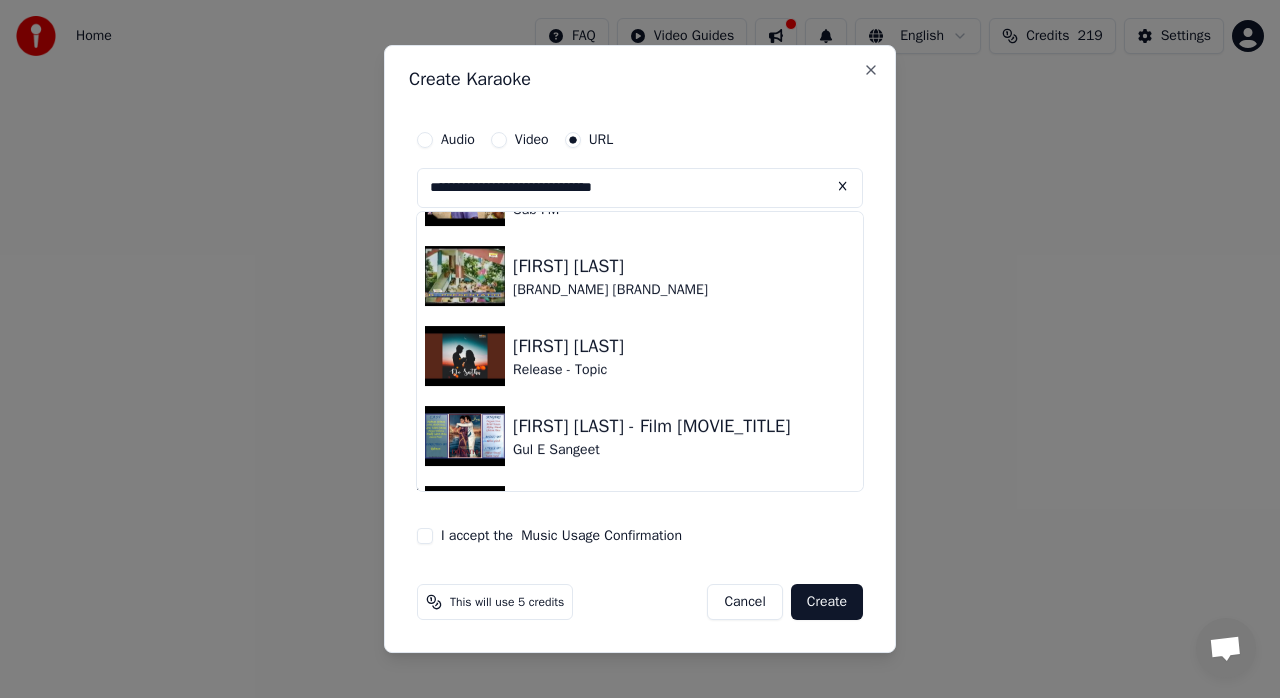 scroll, scrollTop: 64, scrollLeft: 0, axis: vertical 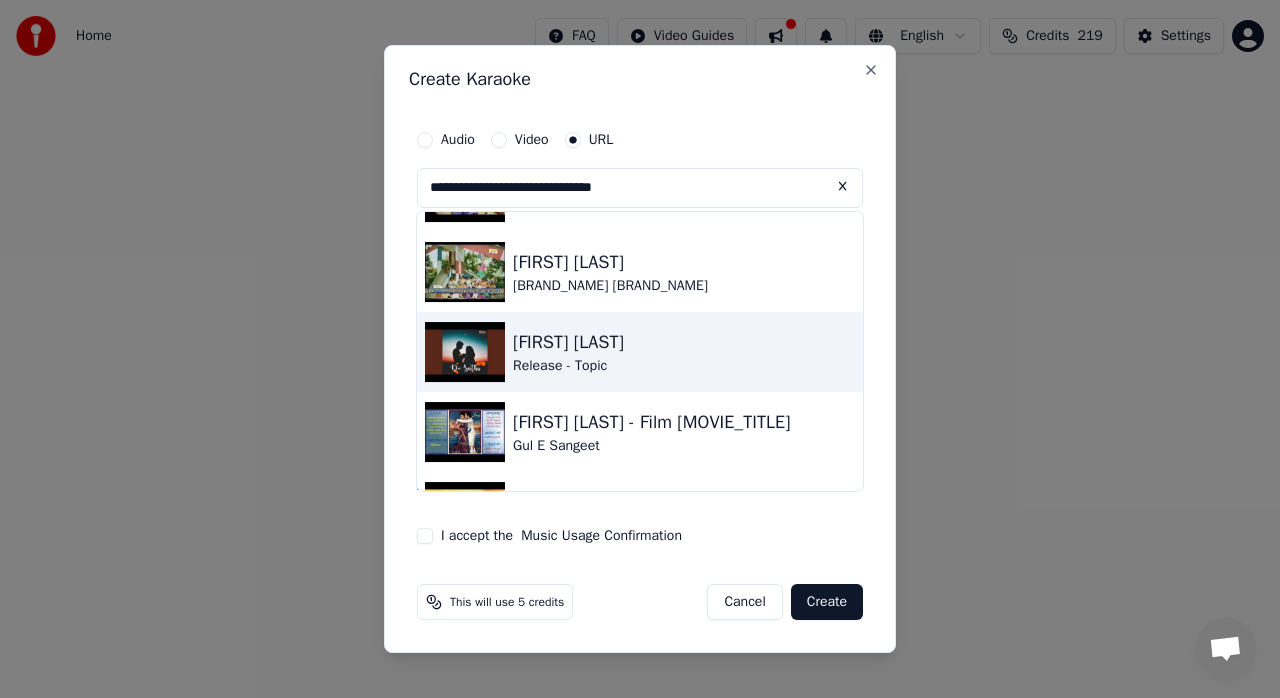click on "Release - Topic" at bounding box center (568, 366) 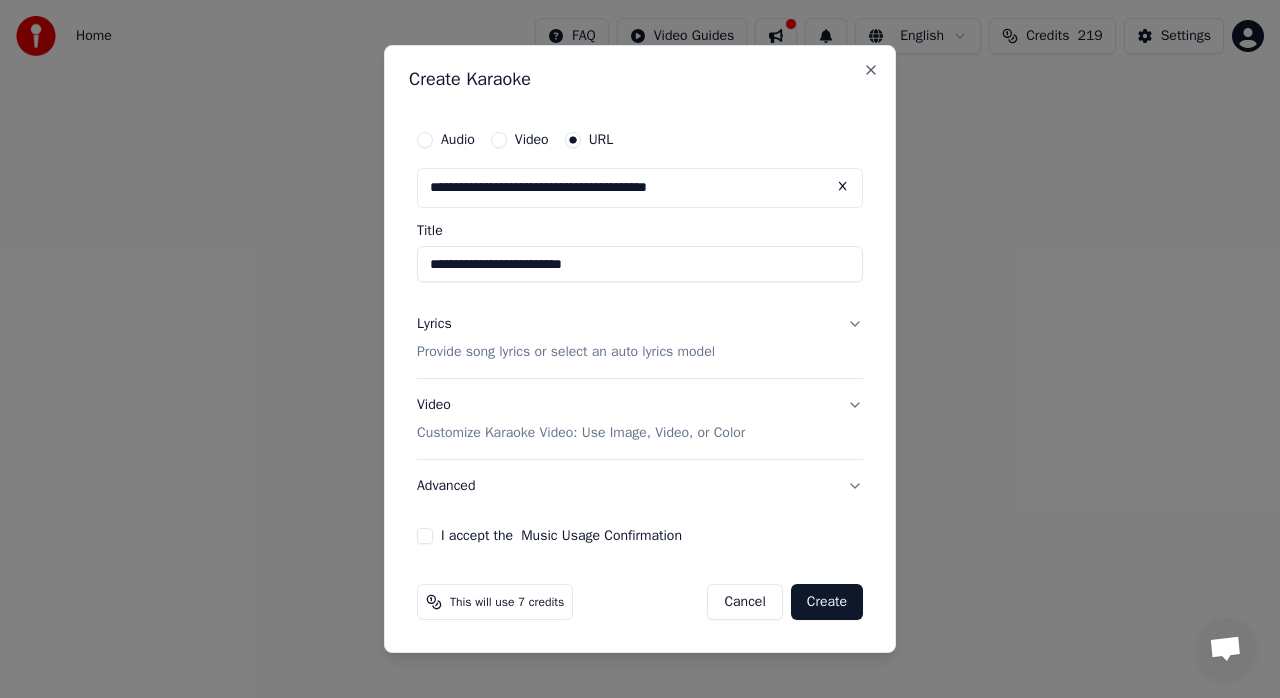 click on "Provide song lyrics or select an auto lyrics model" at bounding box center [566, 352] 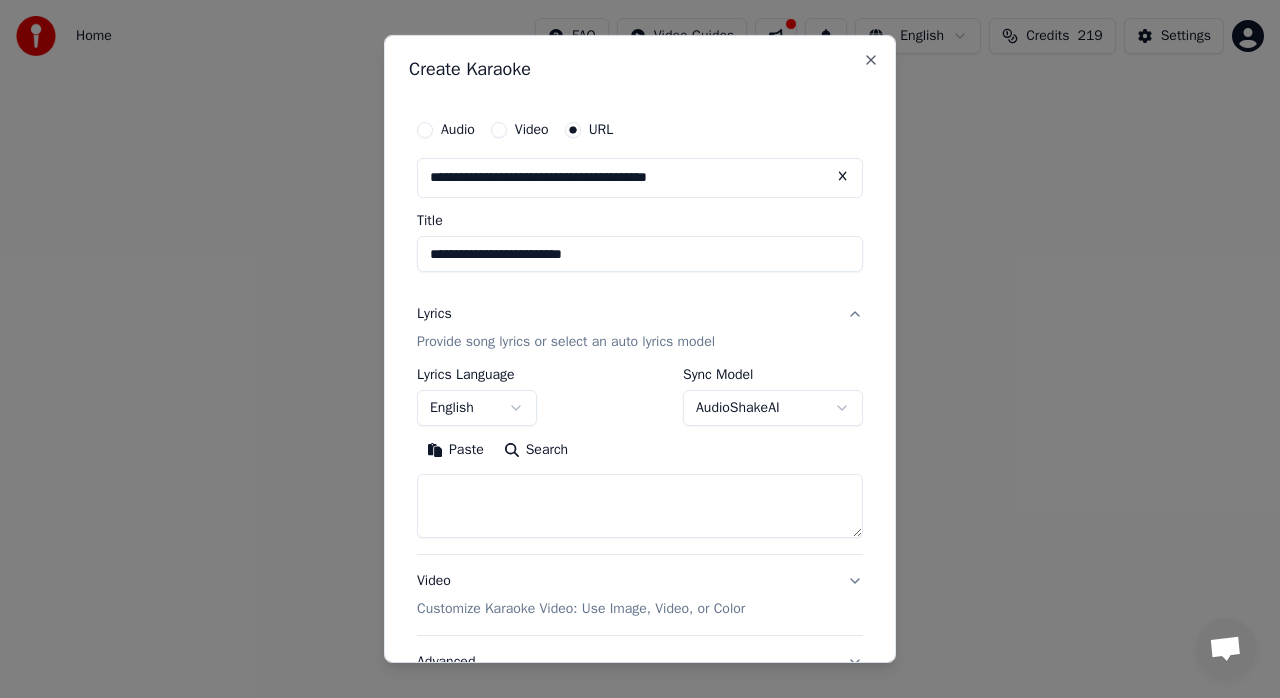 click on "**********" at bounding box center (640, 300) 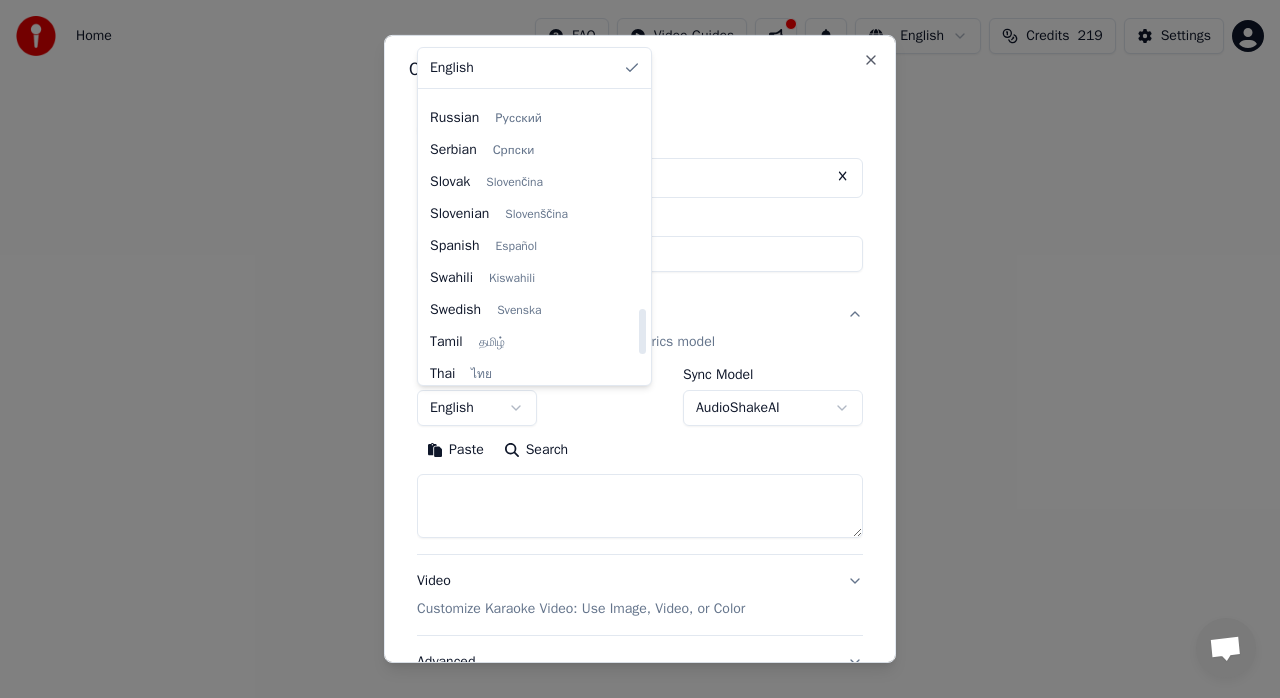 scroll, scrollTop: 1535, scrollLeft: 0, axis: vertical 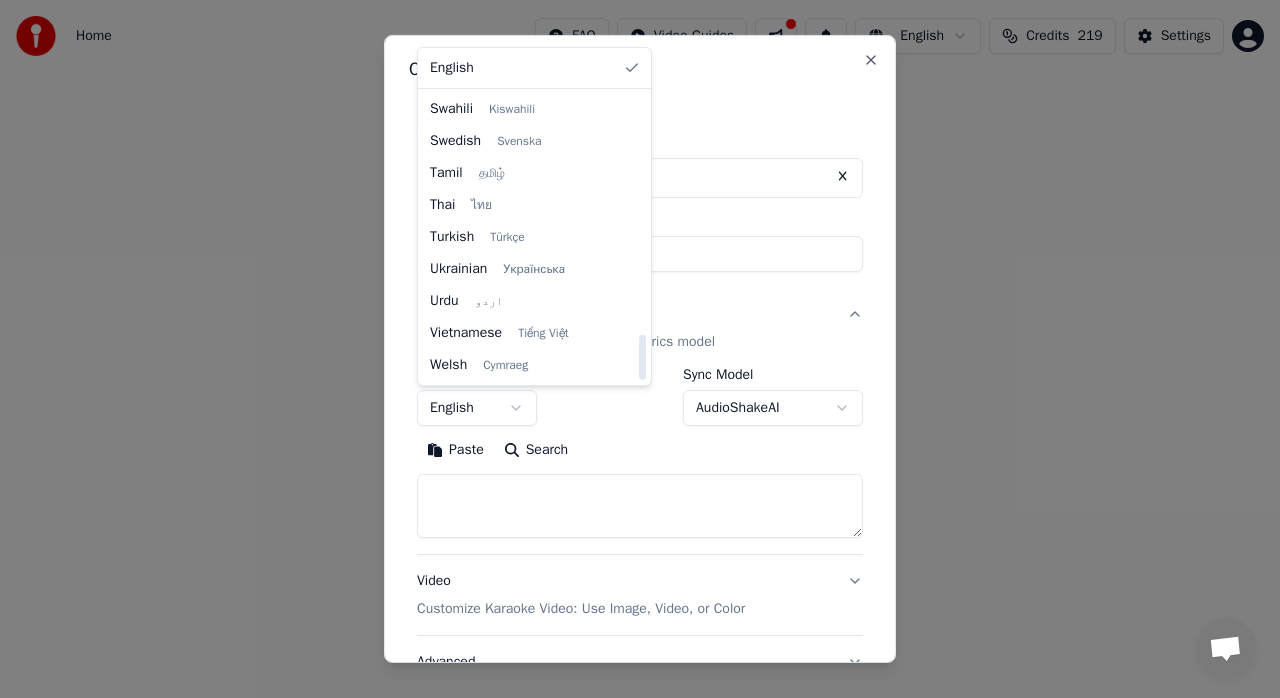 drag, startPoint x: 639, startPoint y: 163, endPoint x: 616, endPoint y: 382, distance: 220.20445 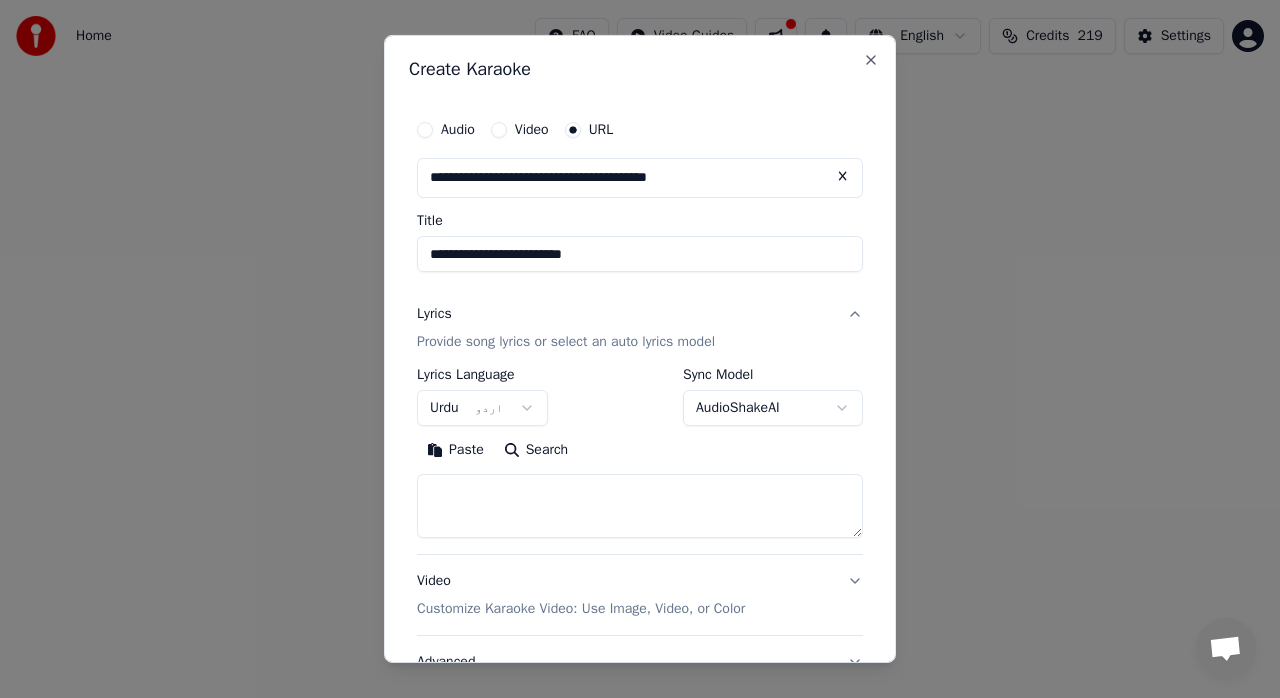 click at bounding box center (640, 506) 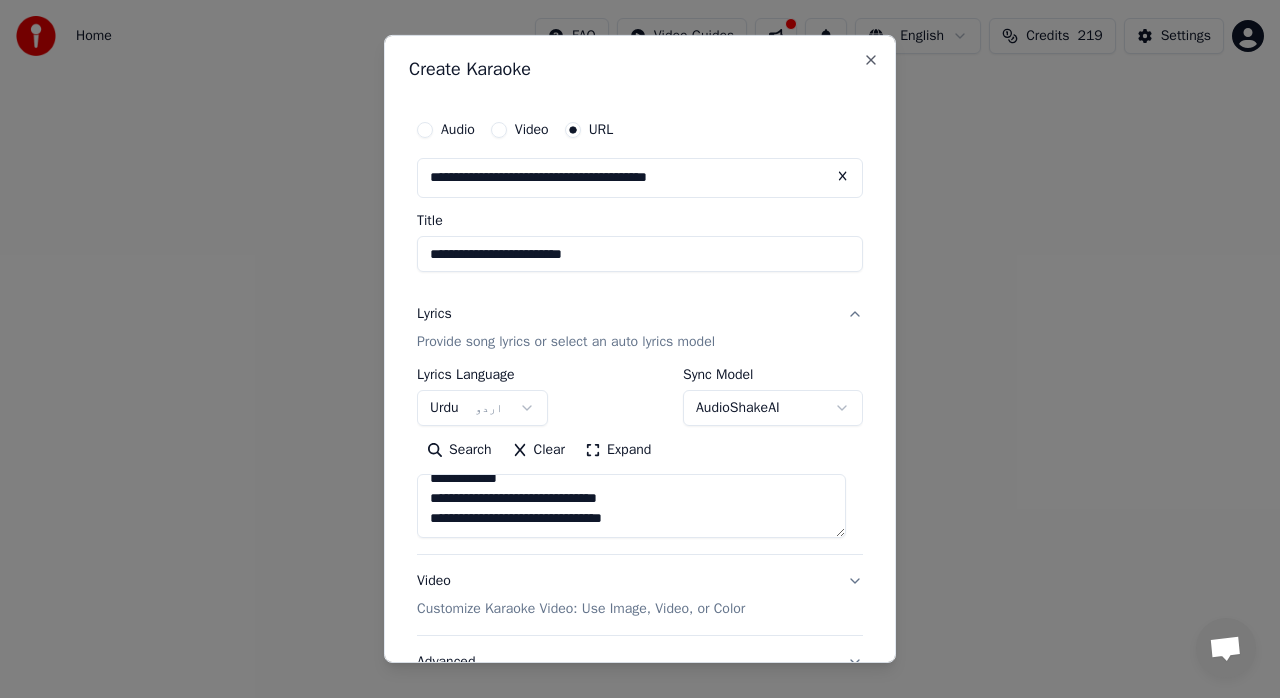 scroll, scrollTop: 0, scrollLeft: 0, axis: both 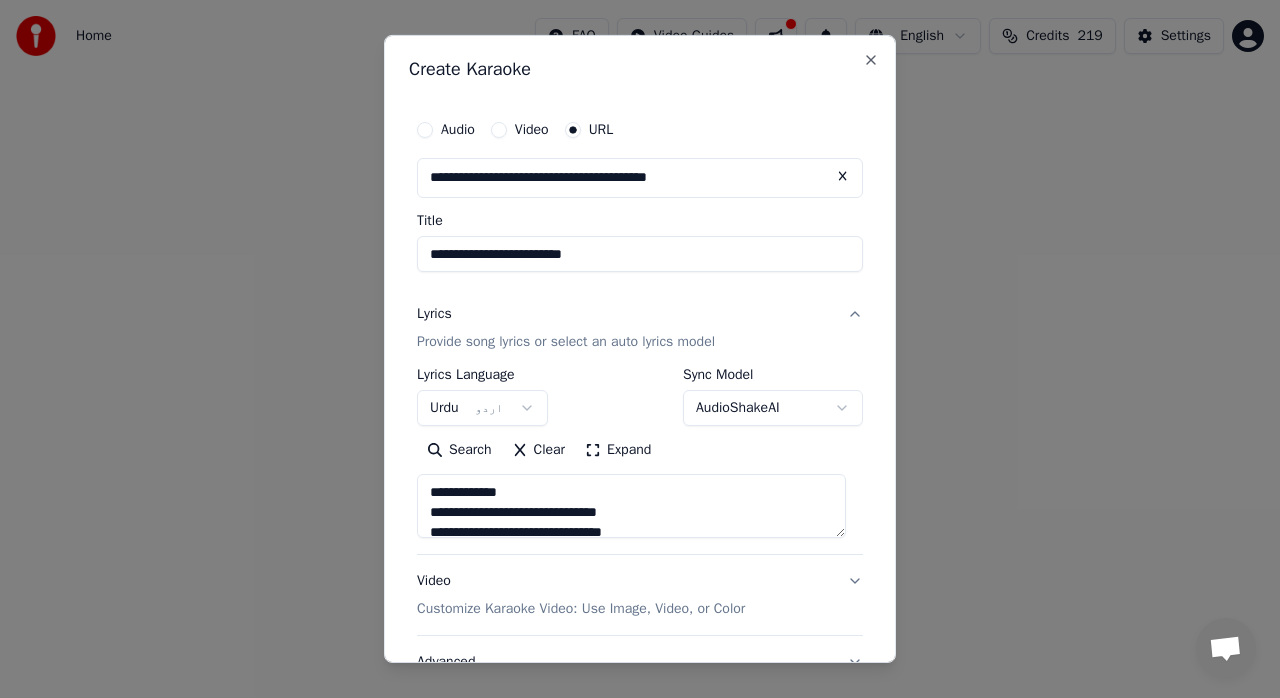 click on "**********" at bounding box center (631, 506) 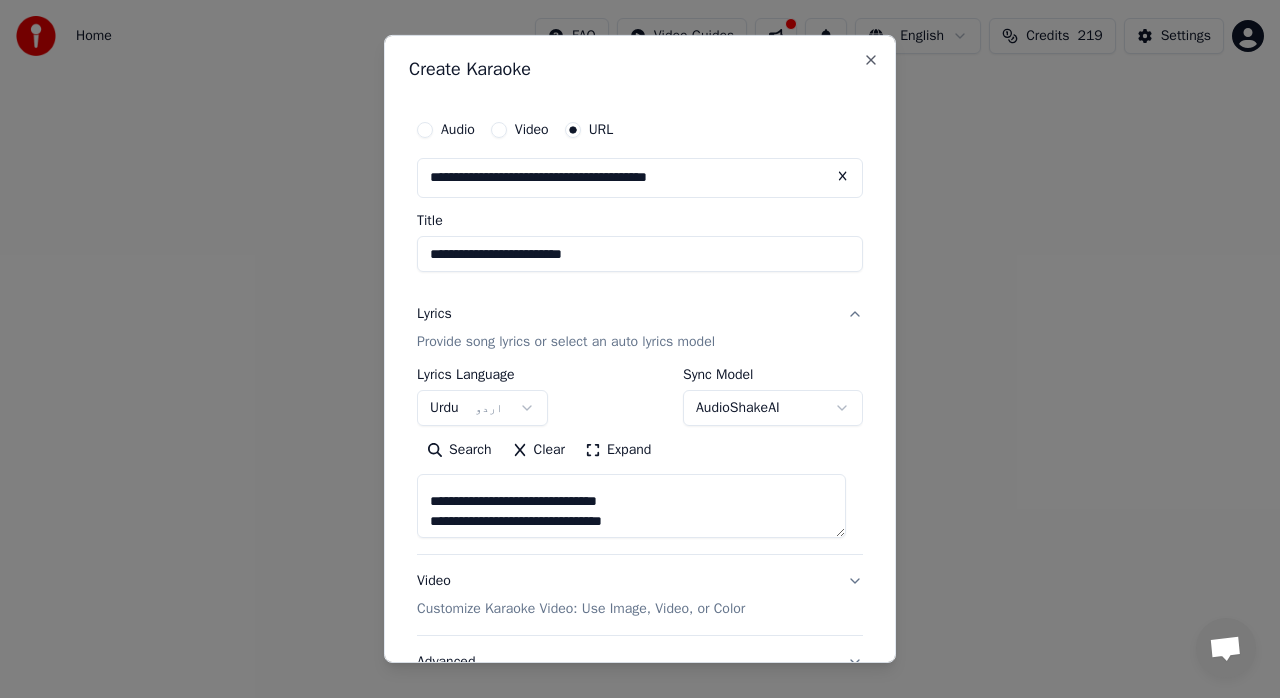 scroll, scrollTop: 38, scrollLeft: 0, axis: vertical 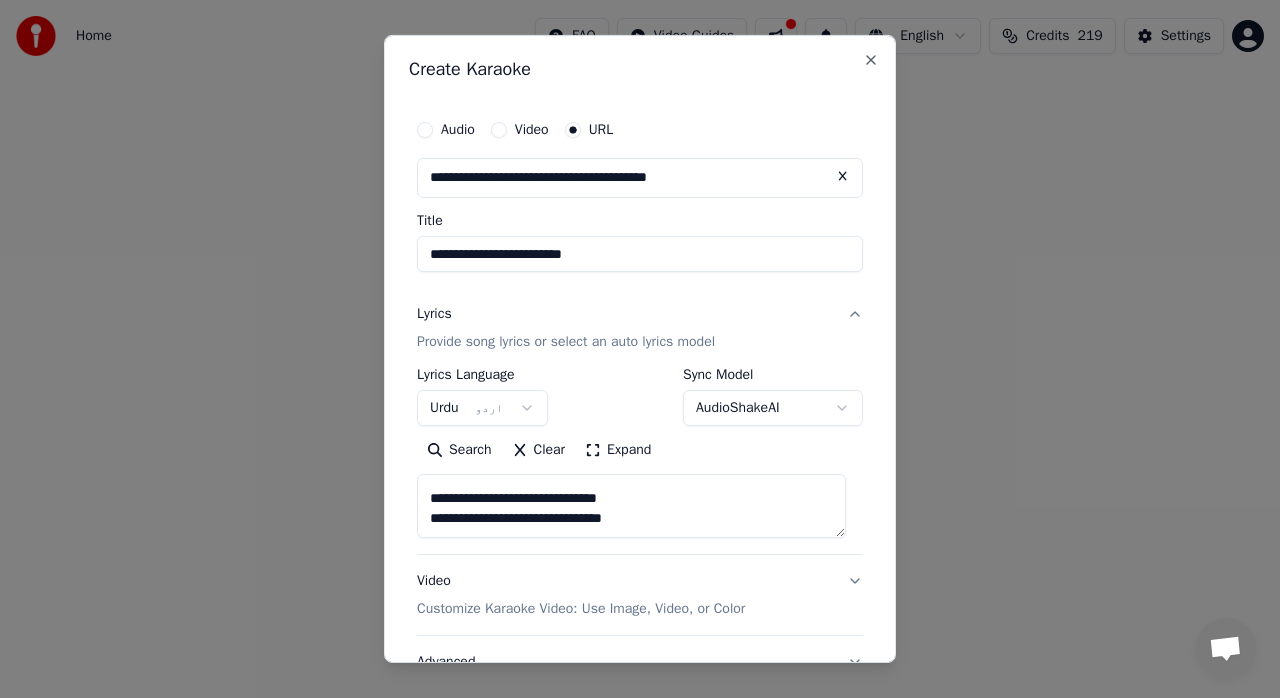 click on "**********" at bounding box center [631, 506] 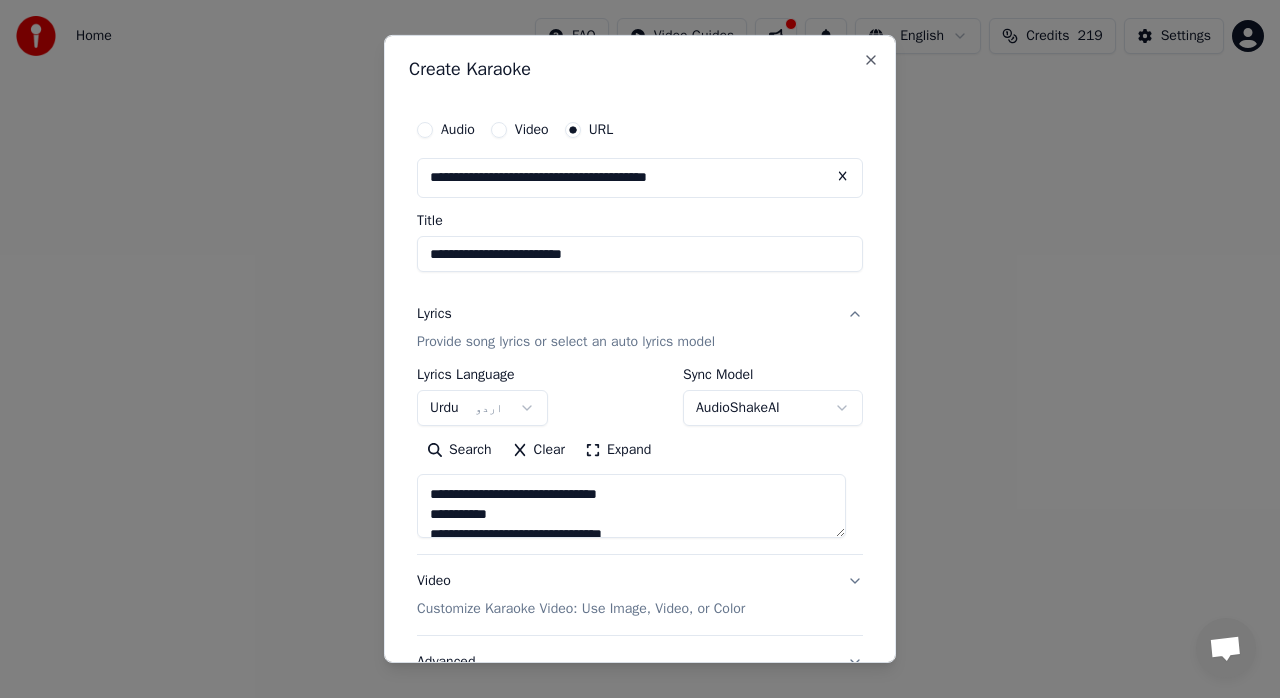 click on "**********" at bounding box center (631, 506) 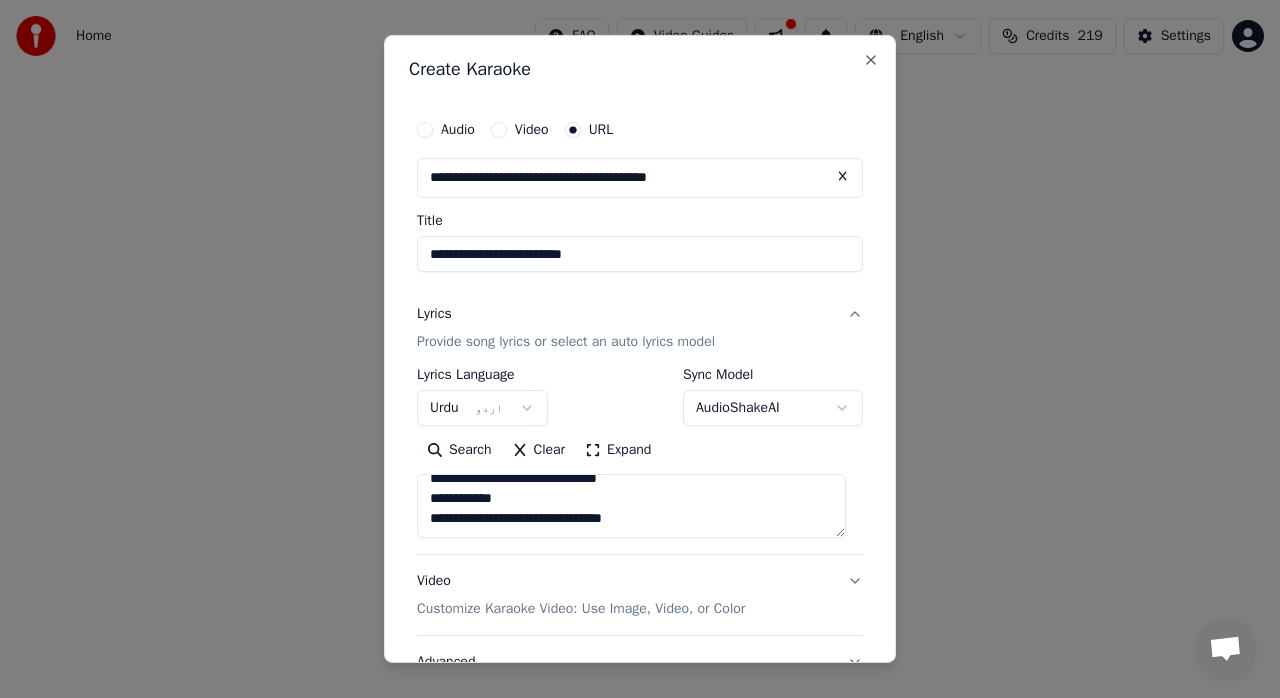 scroll, scrollTop: 74, scrollLeft: 0, axis: vertical 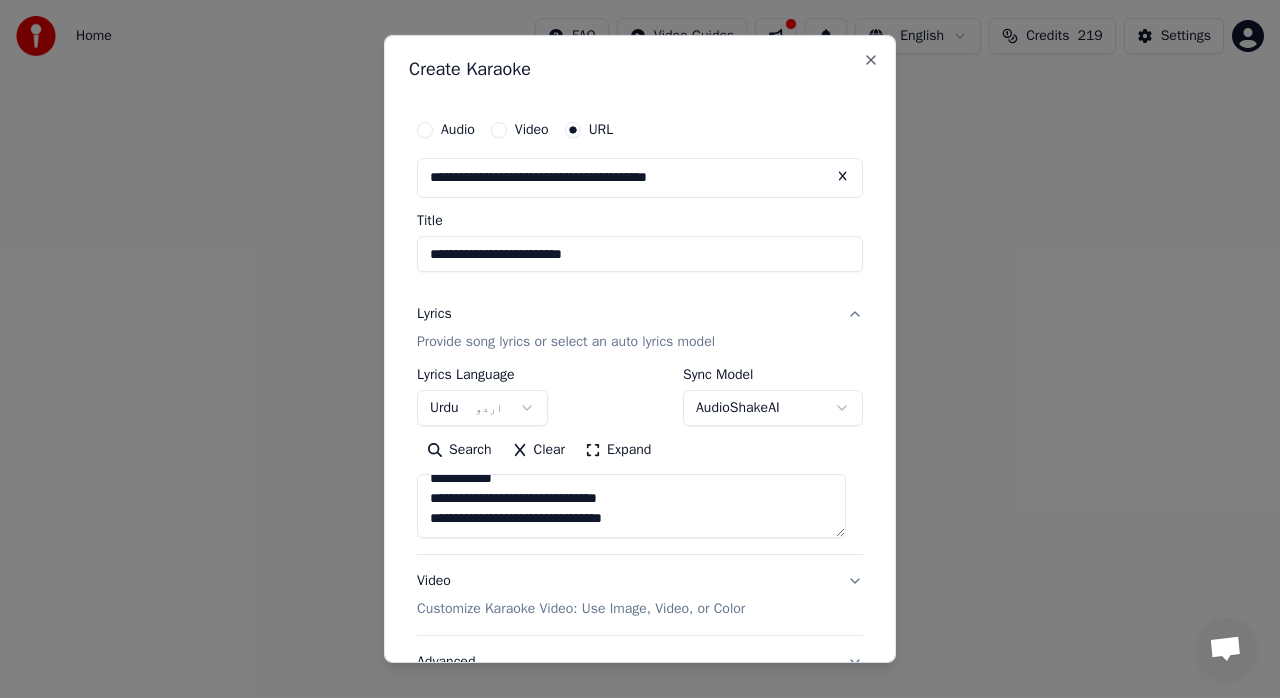 click on "**********" at bounding box center [631, 506] 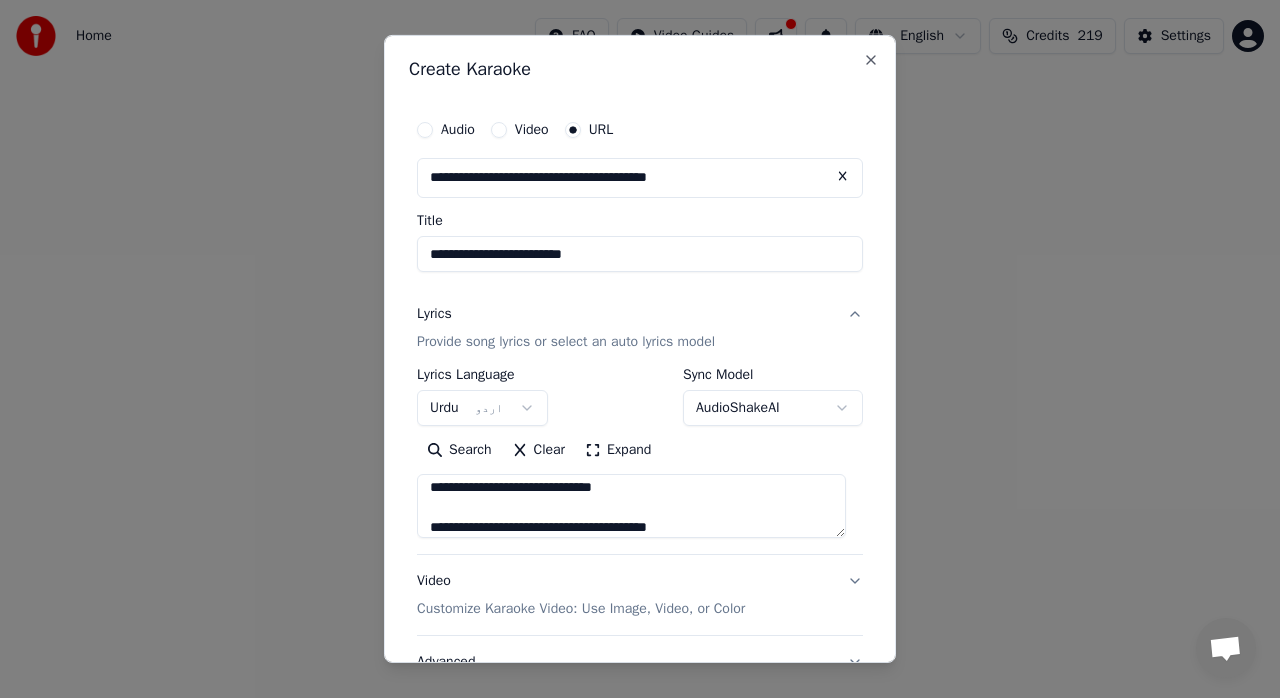 scroll, scrollTop: 165, scrollLeft: 0, axis: vertical 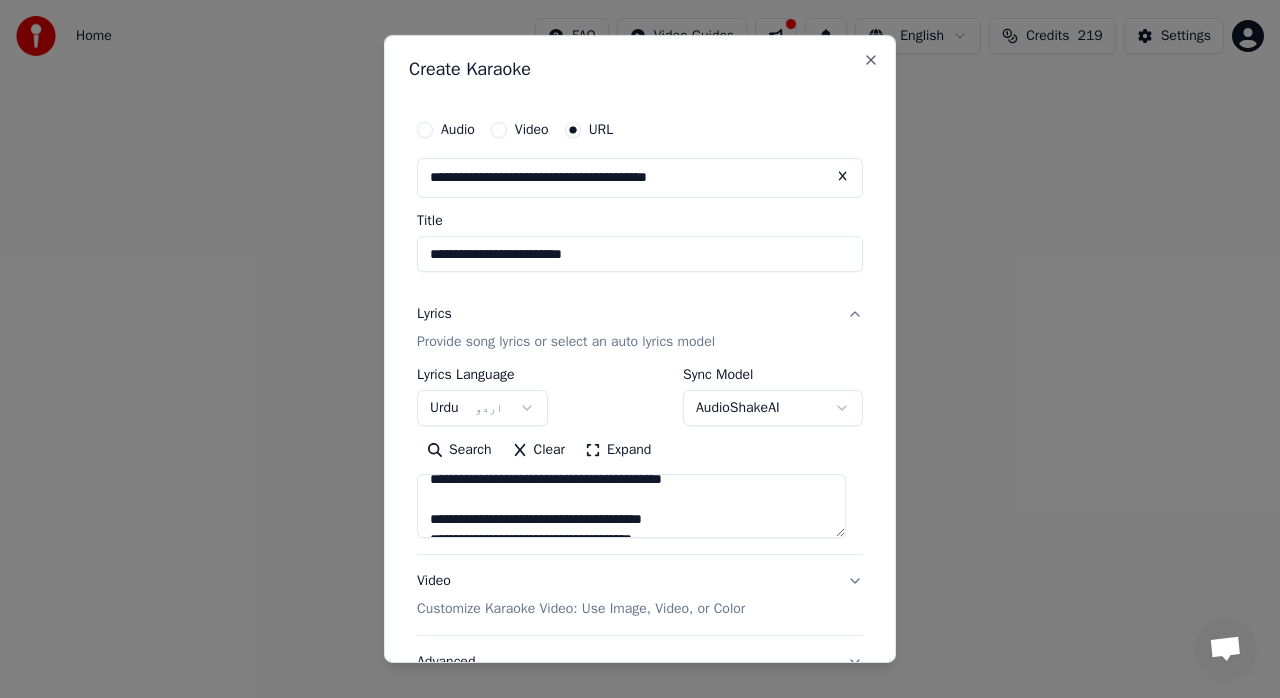 click on "**********" at bounding box center (631, 506) 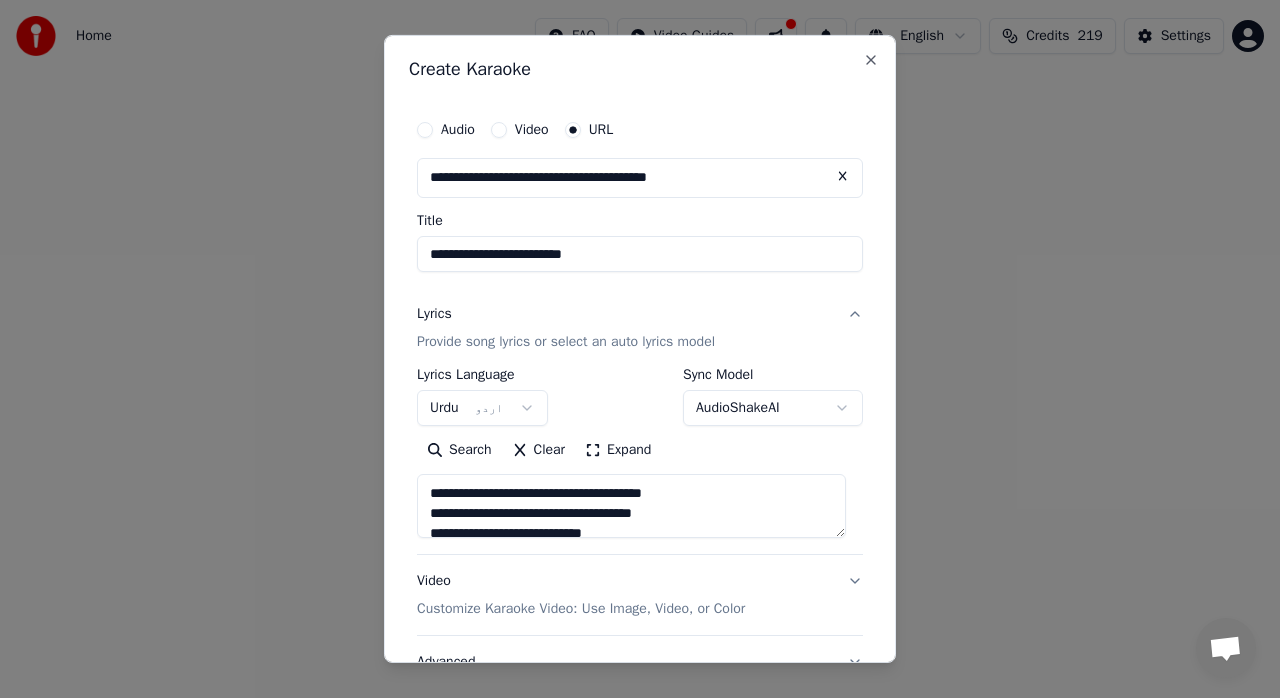 scroll, scrollTop: 342, scrollLeft: 0, axis: vertical 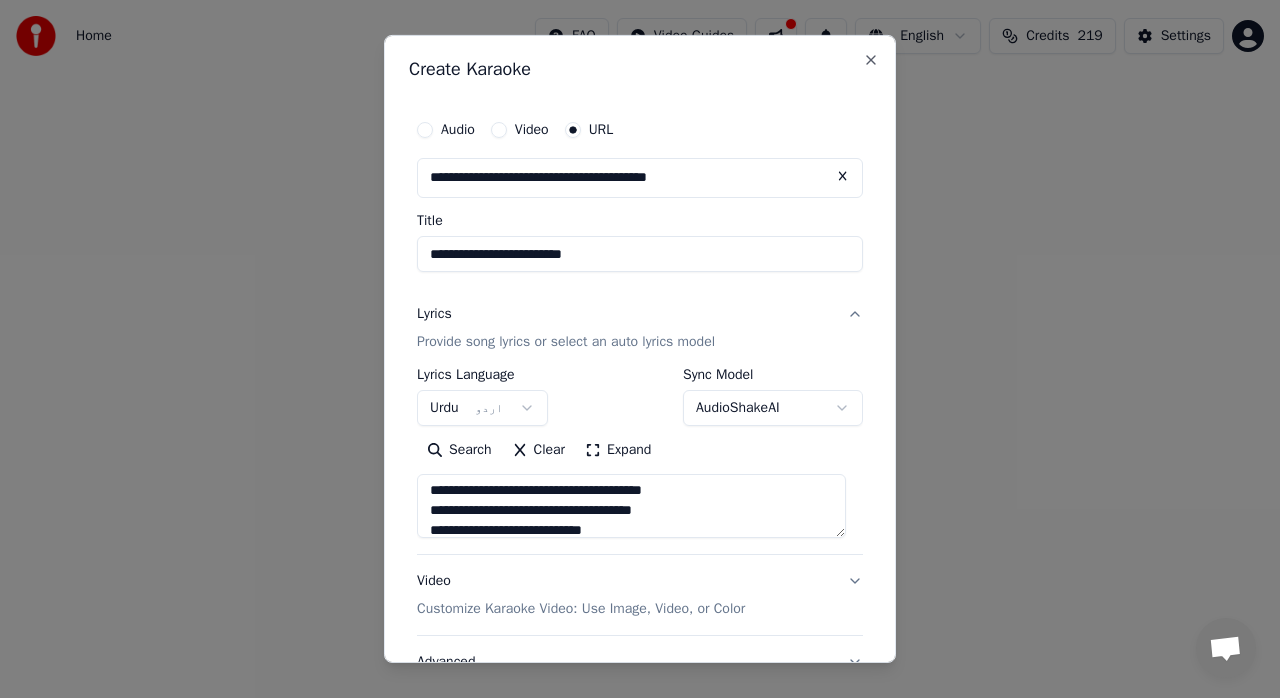 click on "**********" at bounding box center (631, 506) 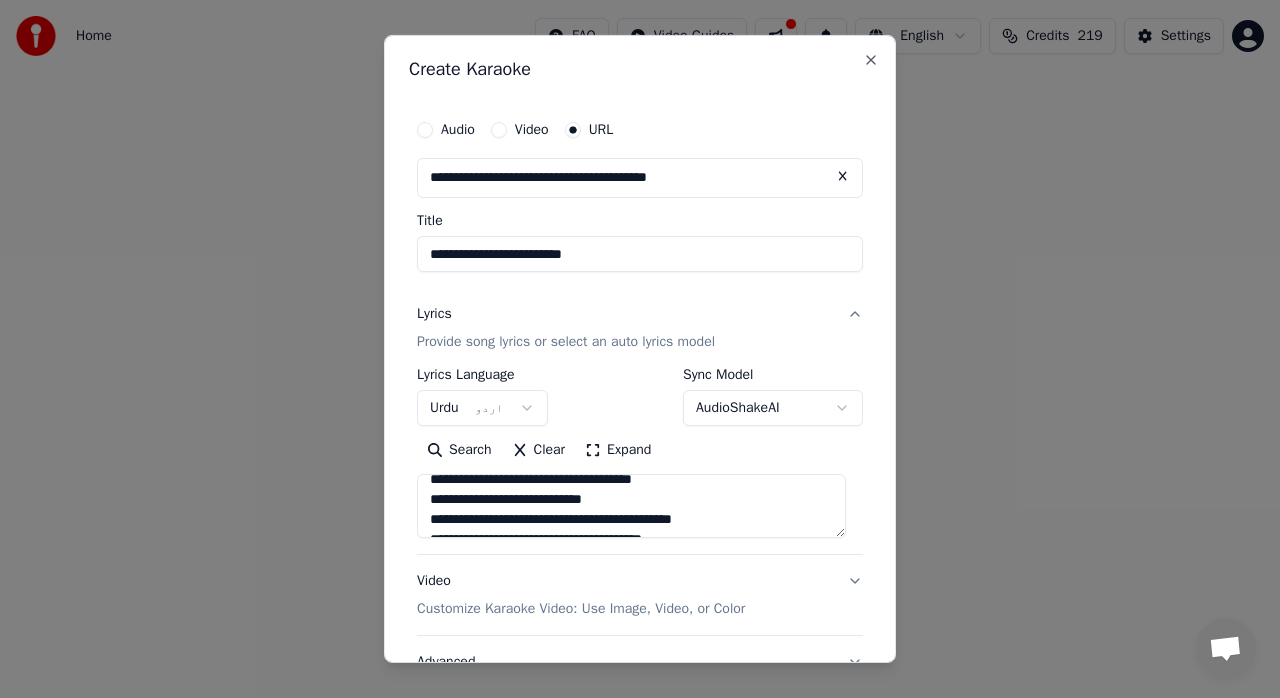 scroll, scrollTop: 378, scrollLeft: 0, axis: vertical 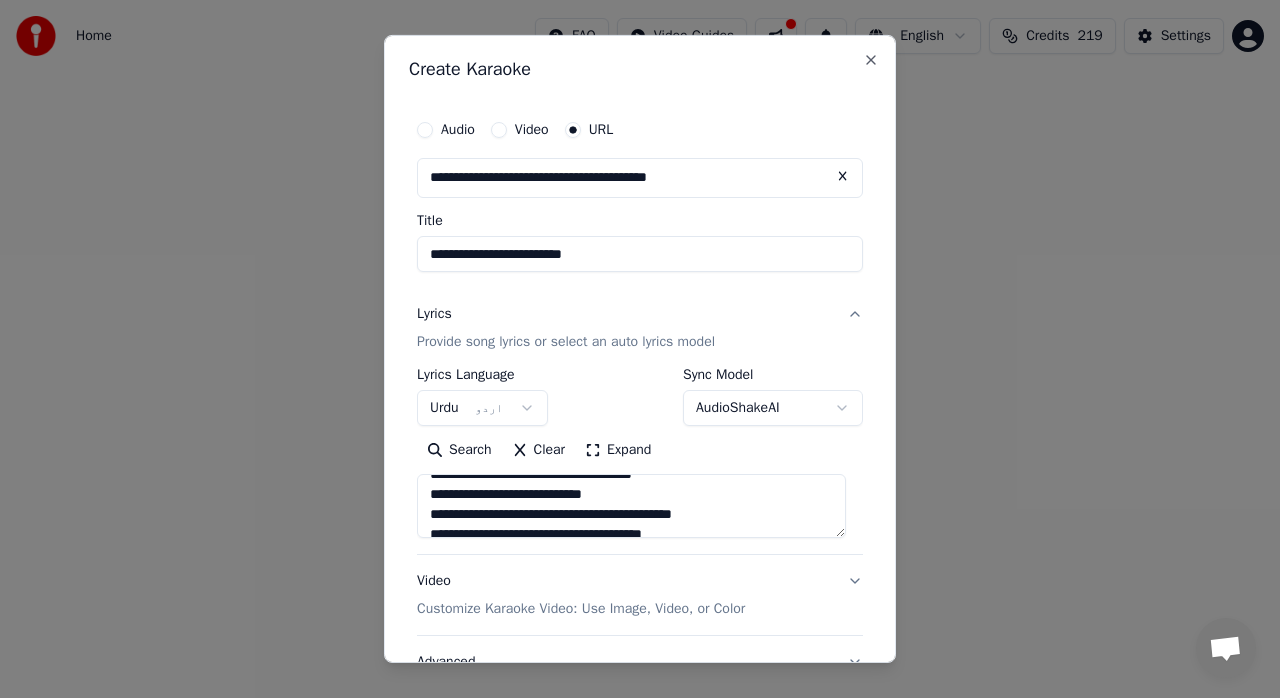 click on "**********" at bounding box center [631, 506] 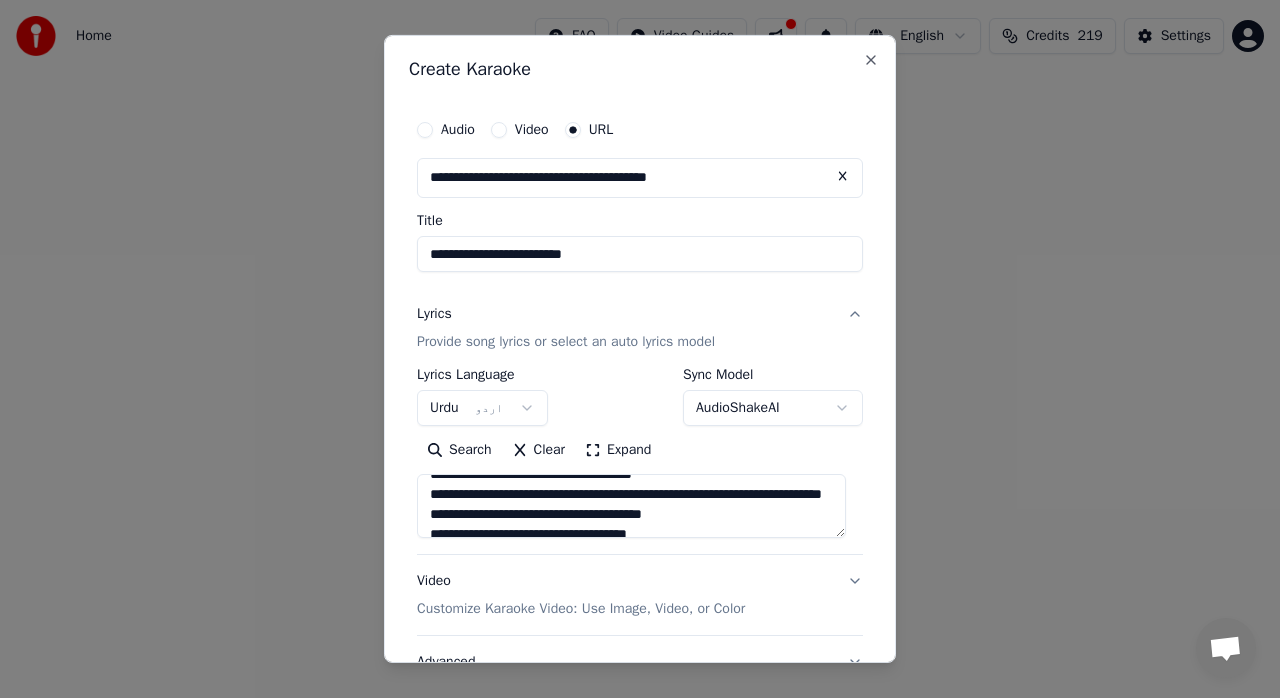 click on "[FIRST] [LAST]" at bounding box center [631, 506] 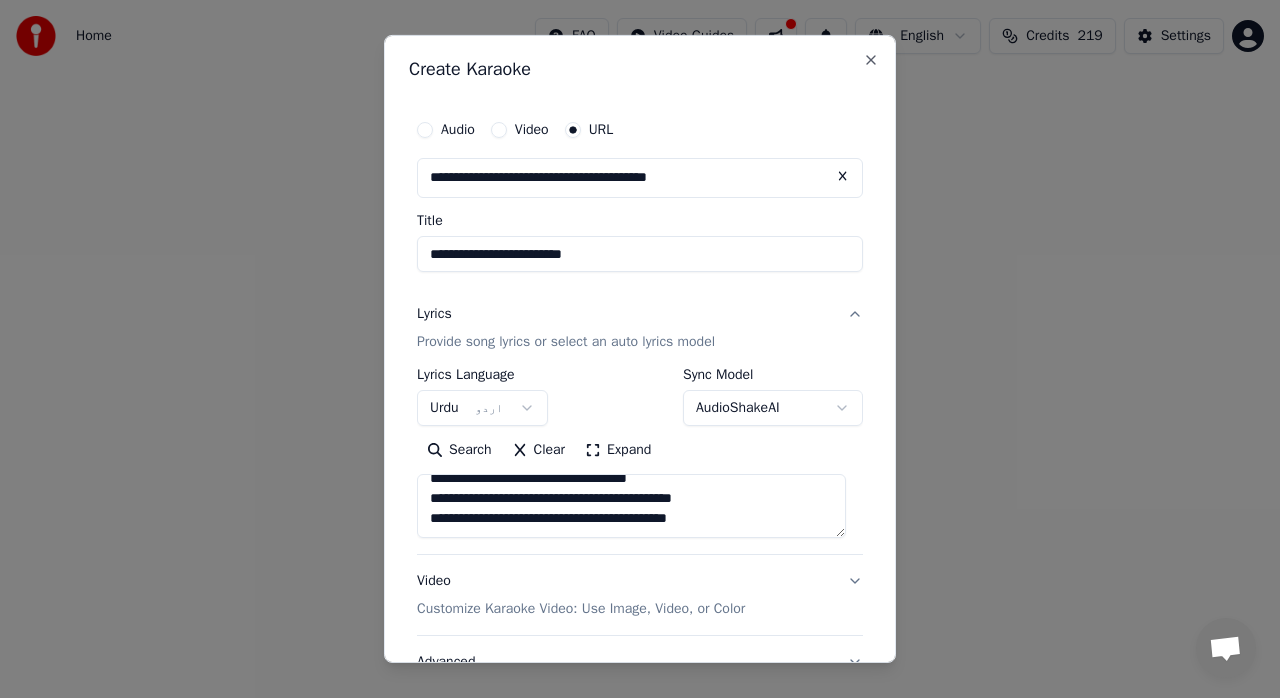 scroll, scrollTop: 468, scrollLeft: 0, axis: vertical 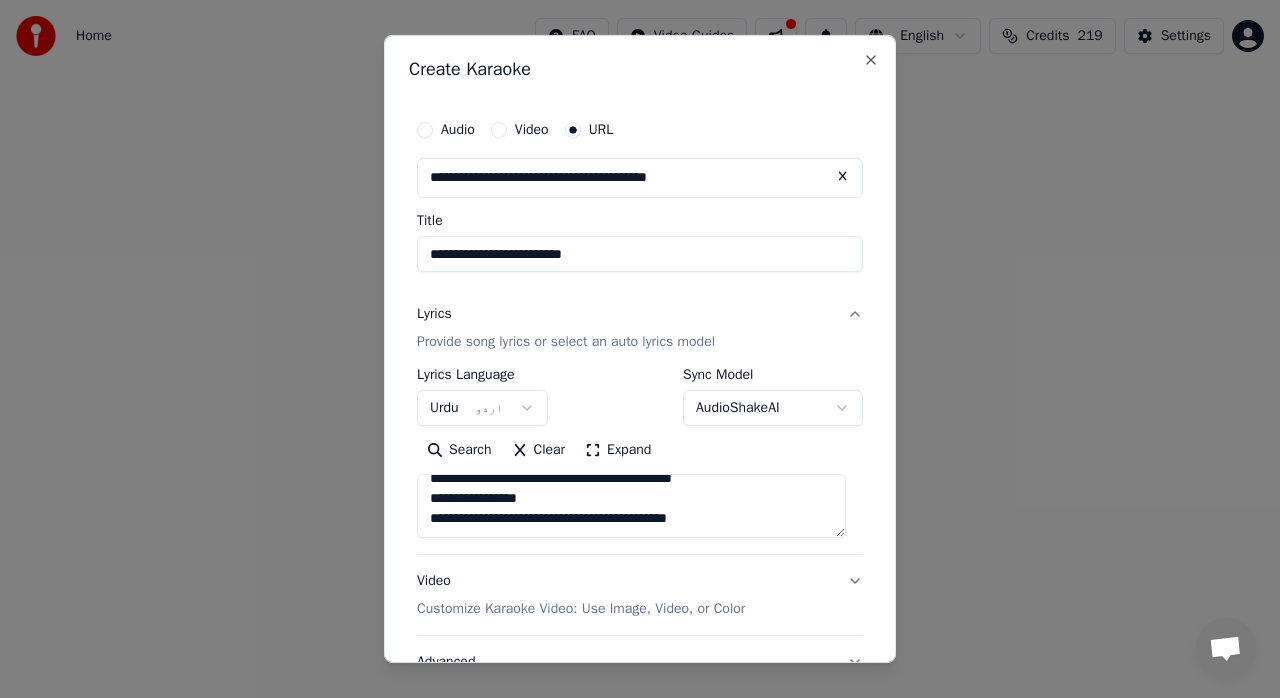 click on "[FIRST] [LAST]" at bounding box center [631, 506] 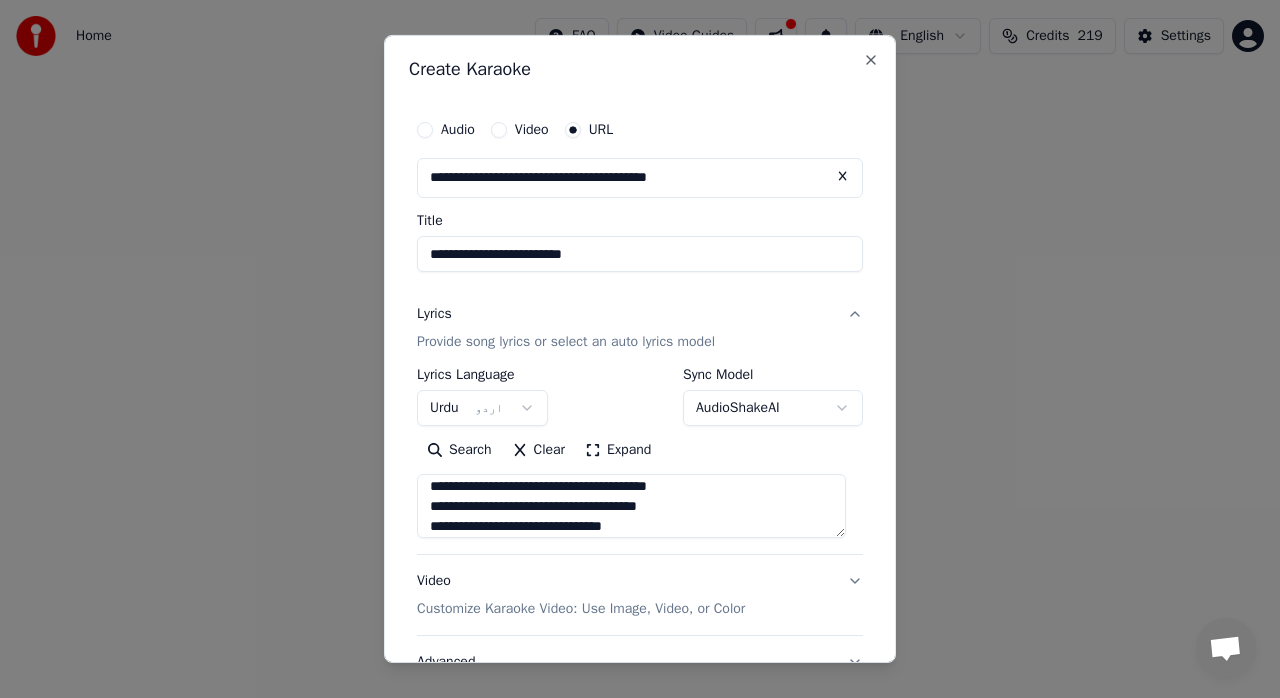 scroll, scrollTop: 645, scrollLeft: 0, axis: vertical 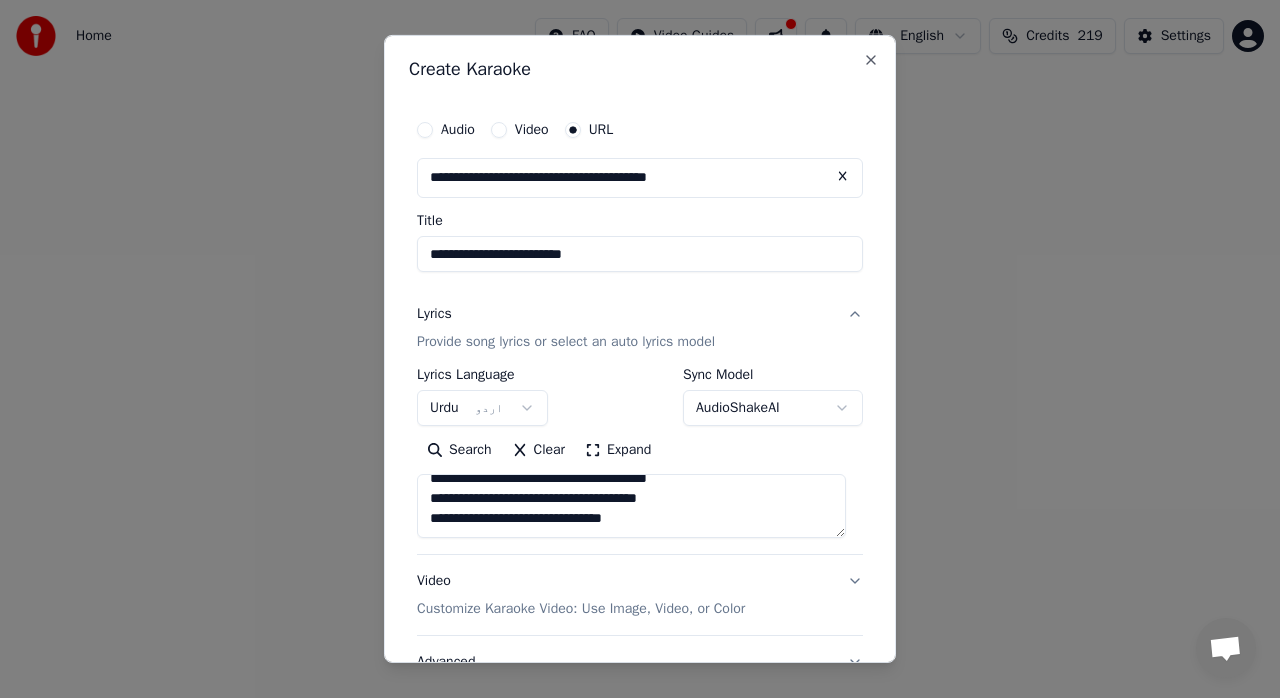 click on "**********" at bounding box center (631, 506) 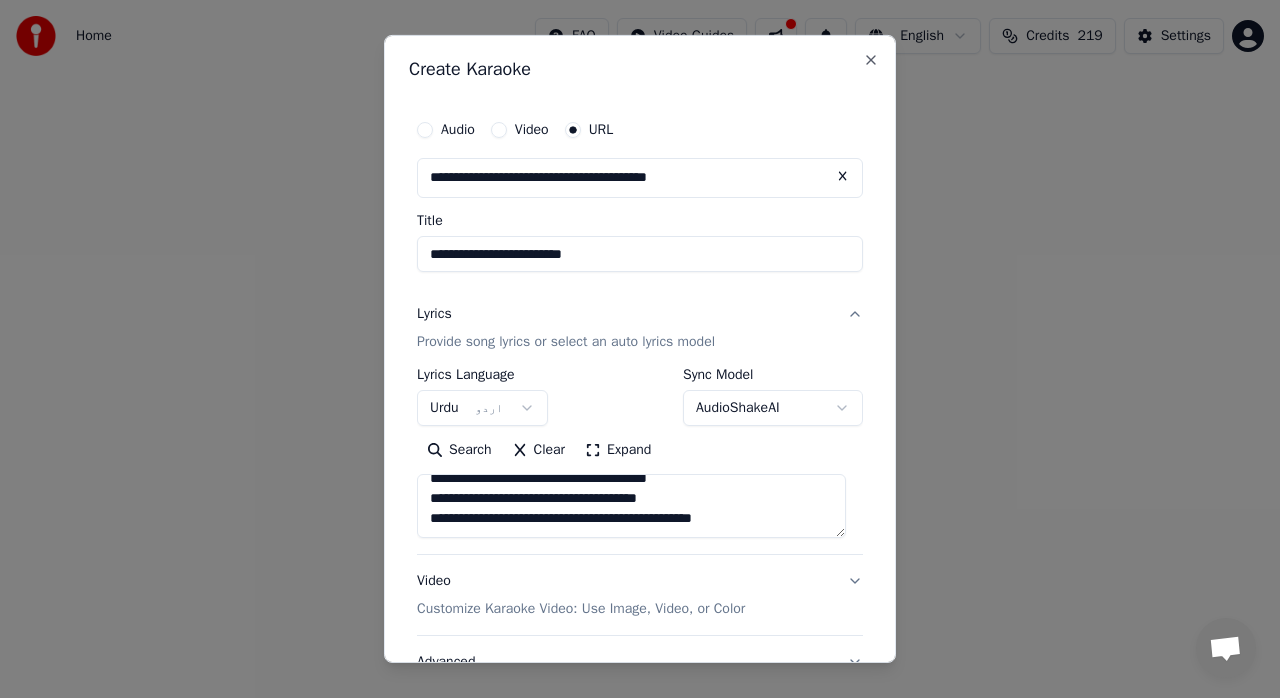 click on "**********" at bounding box center [631, 506] 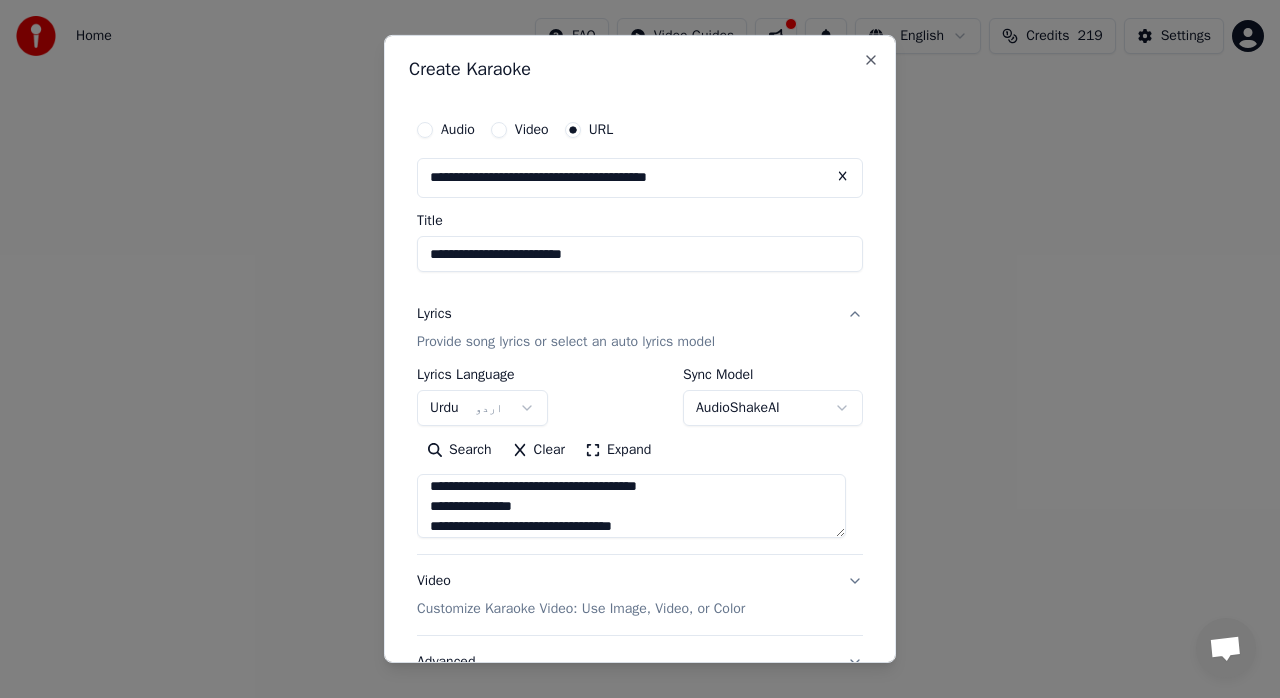 click on "**********" at bounding box center (631, 506) 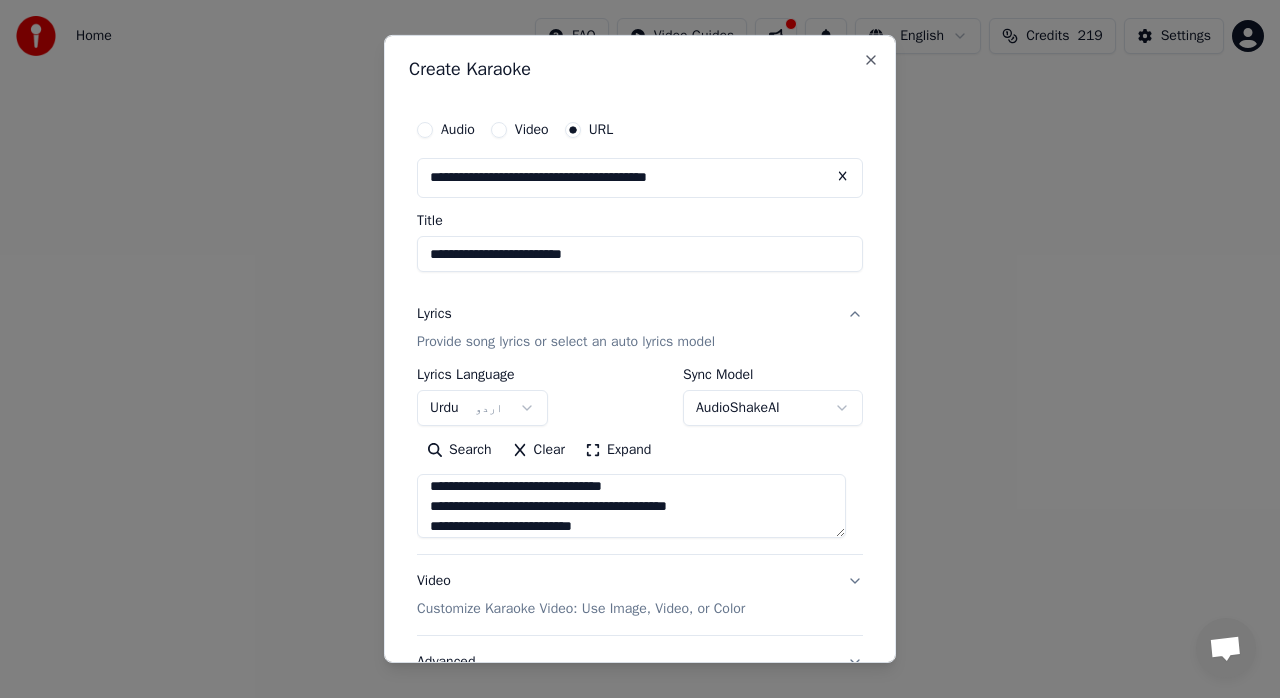 scroll, scrollTop: 705, scrollLeft: 0, axis: vertical 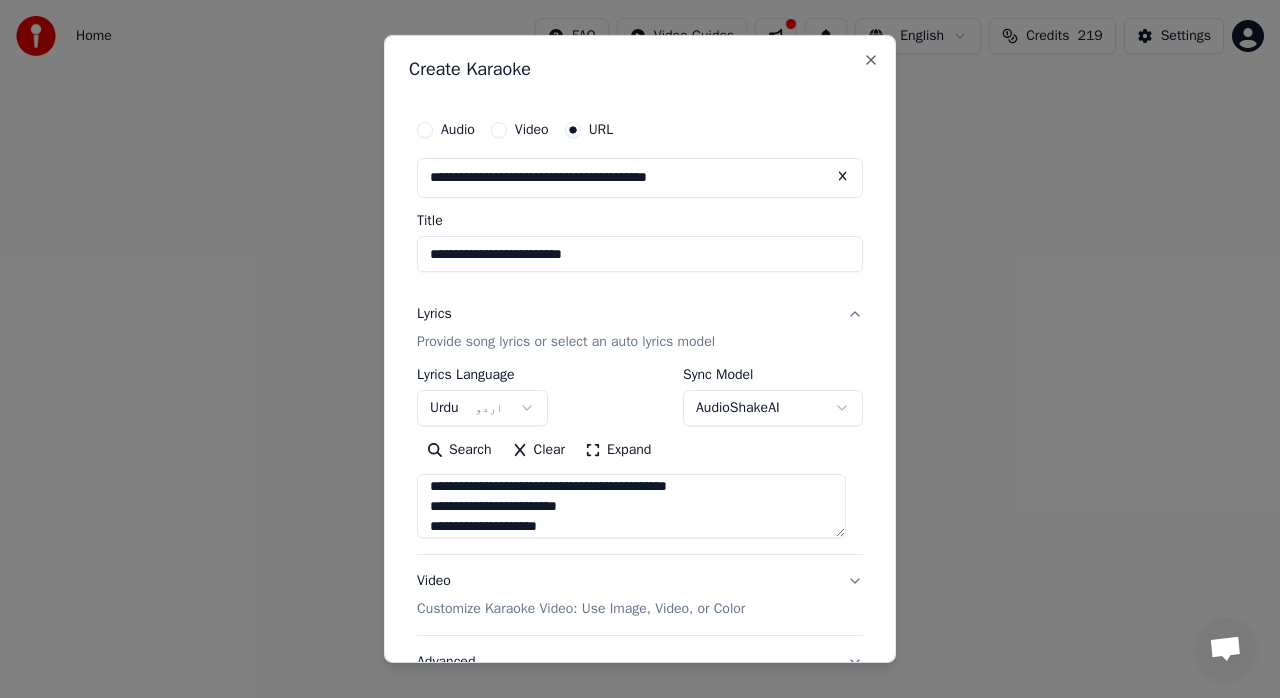 click at bounding box center [631, 506] 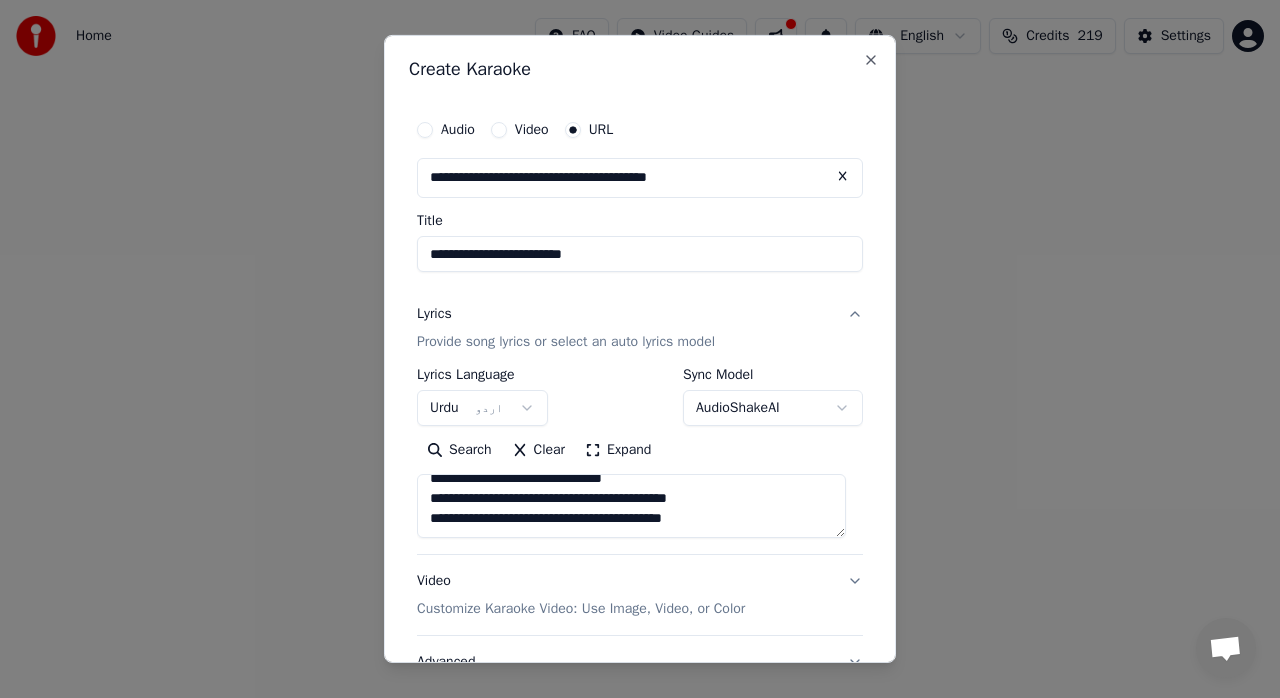click at bounding box center [631, 506] 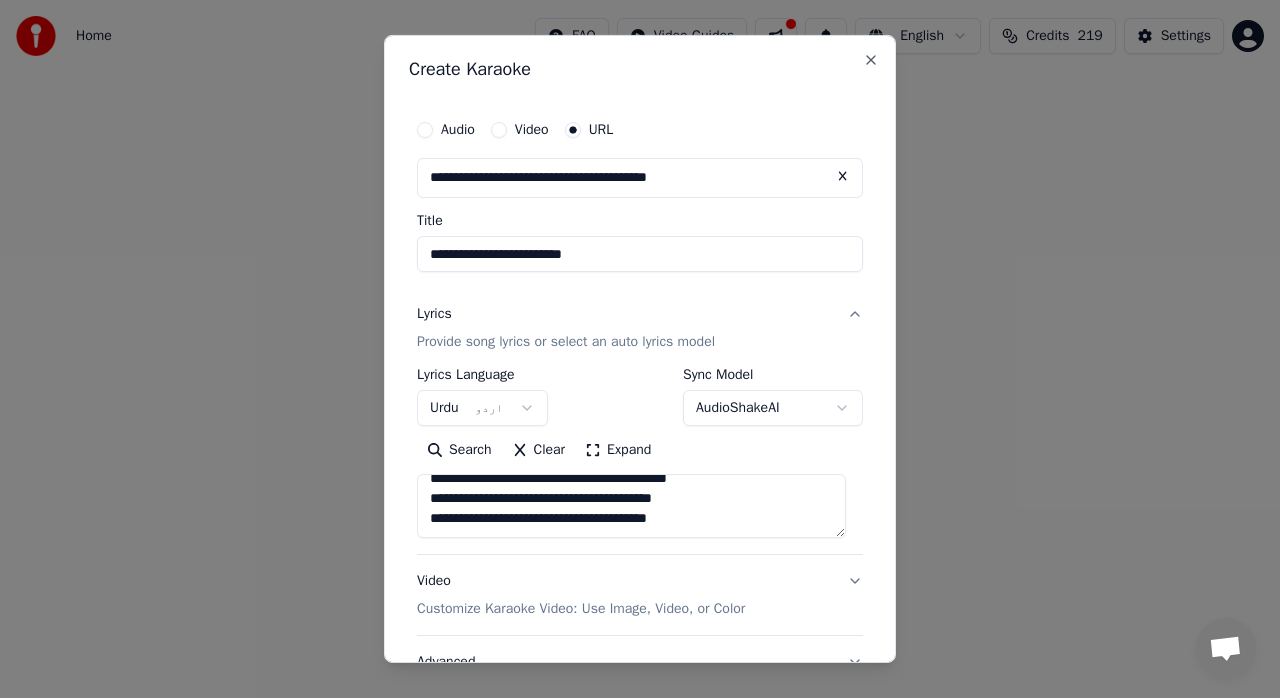 scroll, scrollTop: 740, scrollLeft: 0, axis: vertical 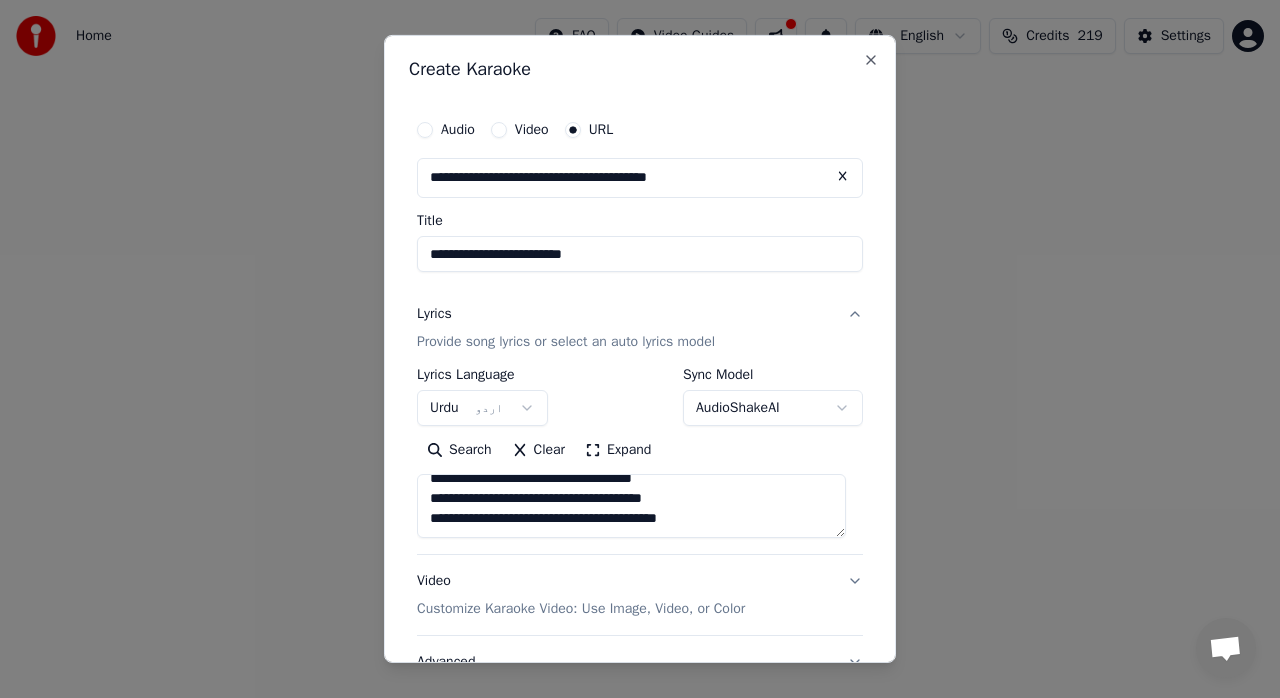 click at bounding box center (631, 506) 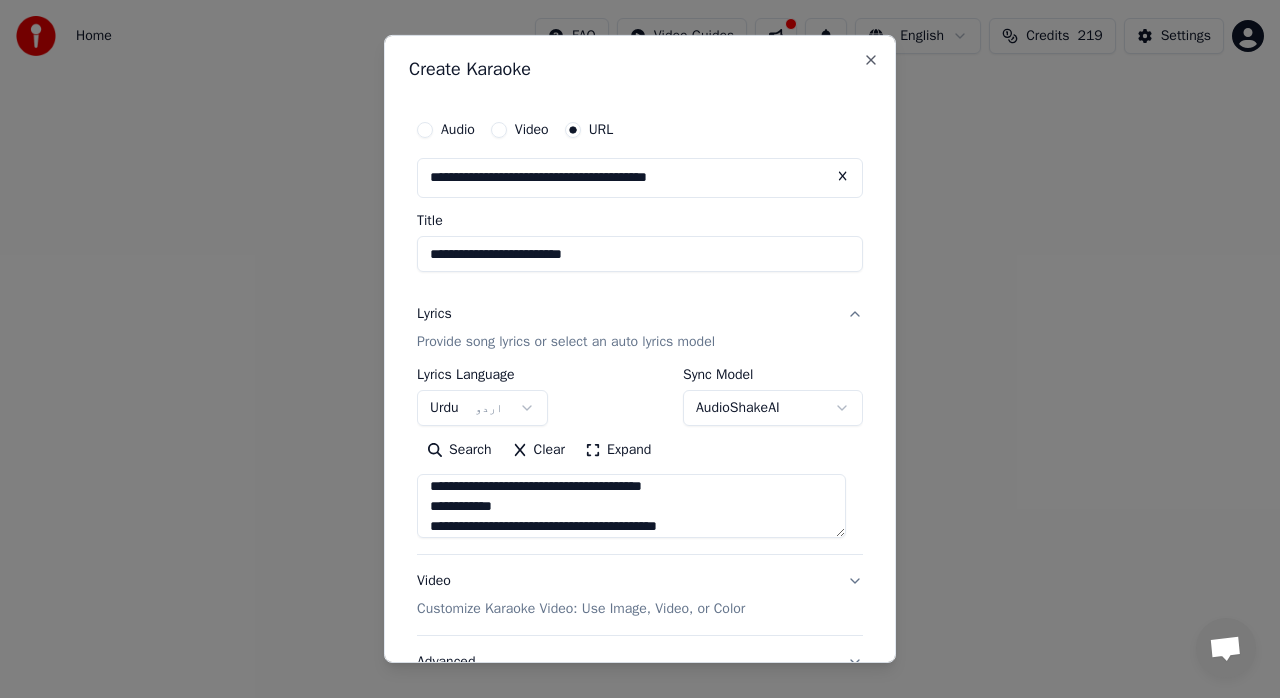 click at bounding box center [631, 506] 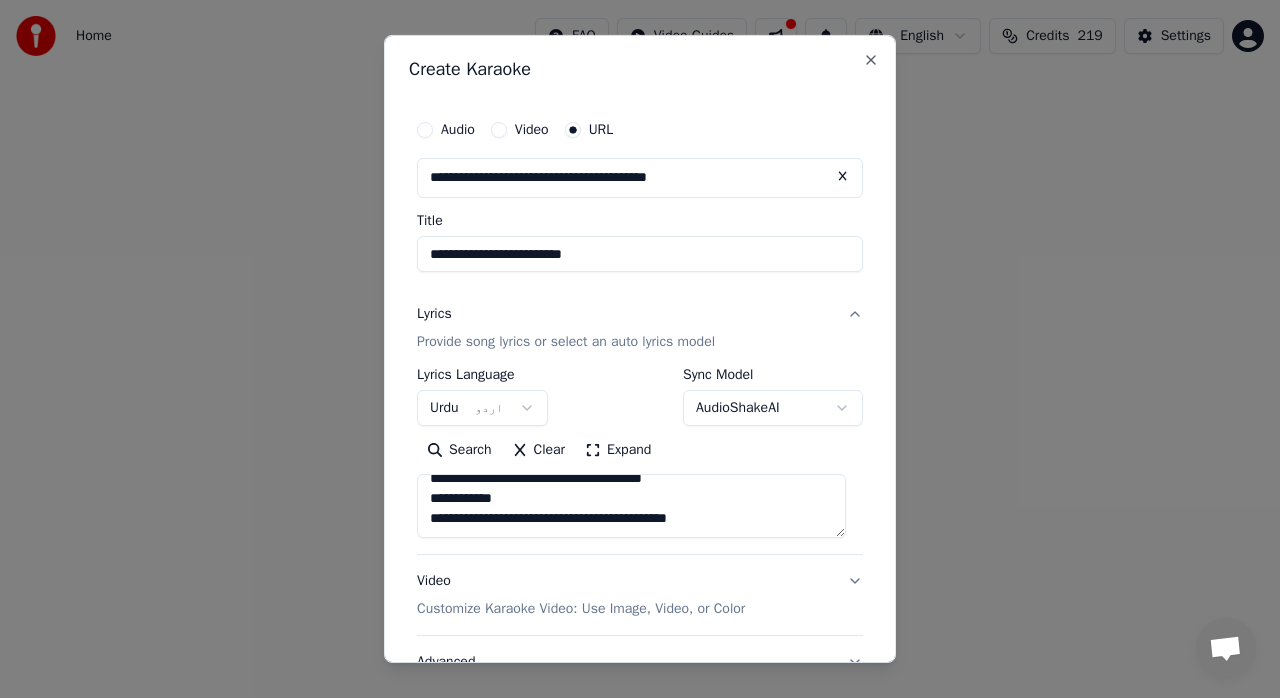 scroll, scrollTop: 784, scrollLeft: 0, axis: vertical 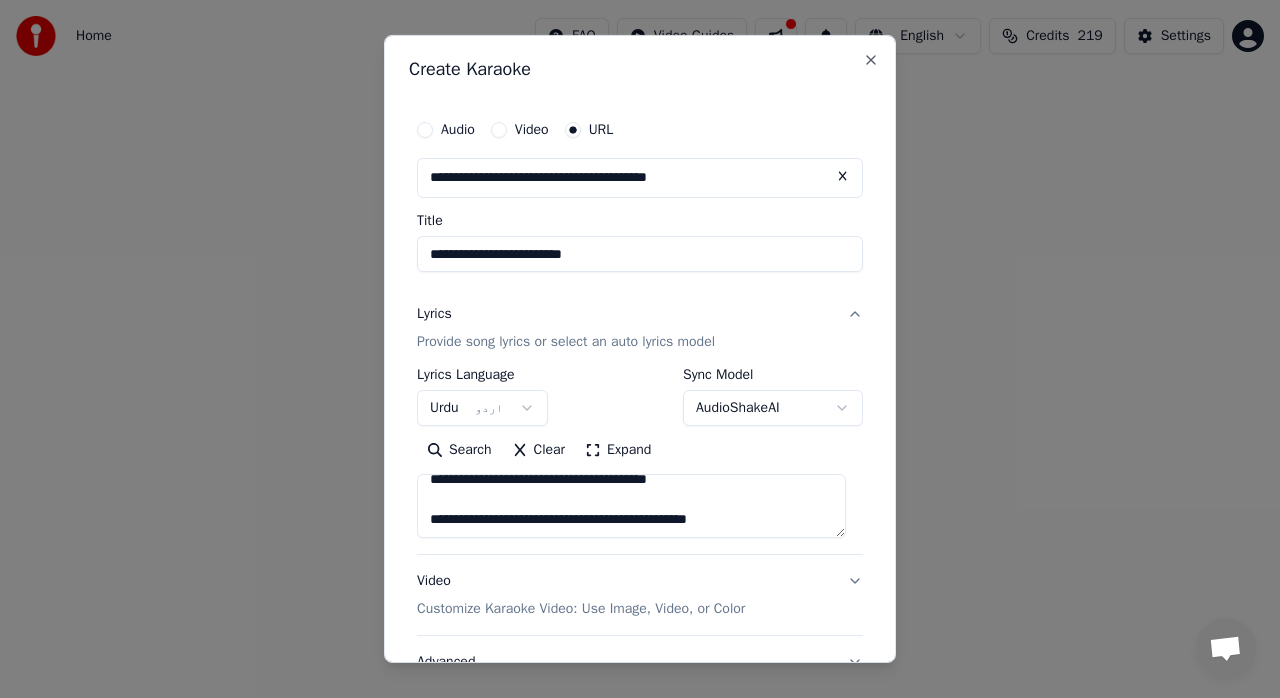 click at bounding box center (631, 506) 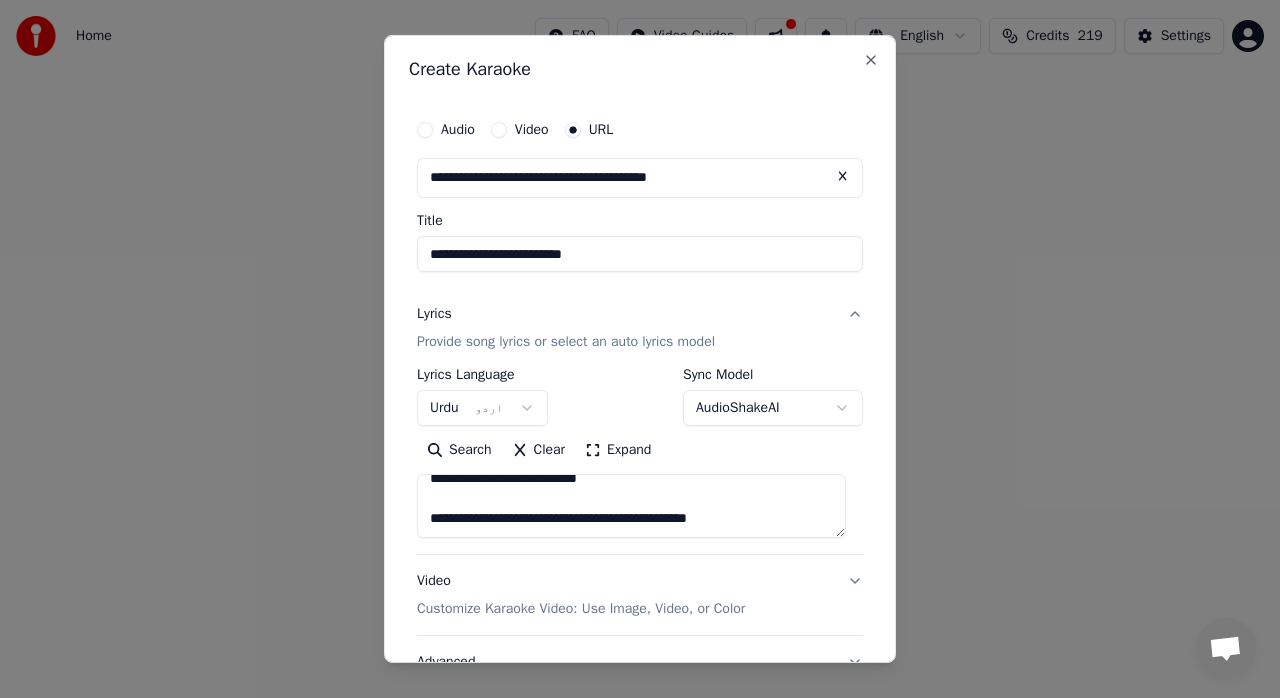 scroll, scrollTop: 878, scrollLeft: 0, axis: vertical 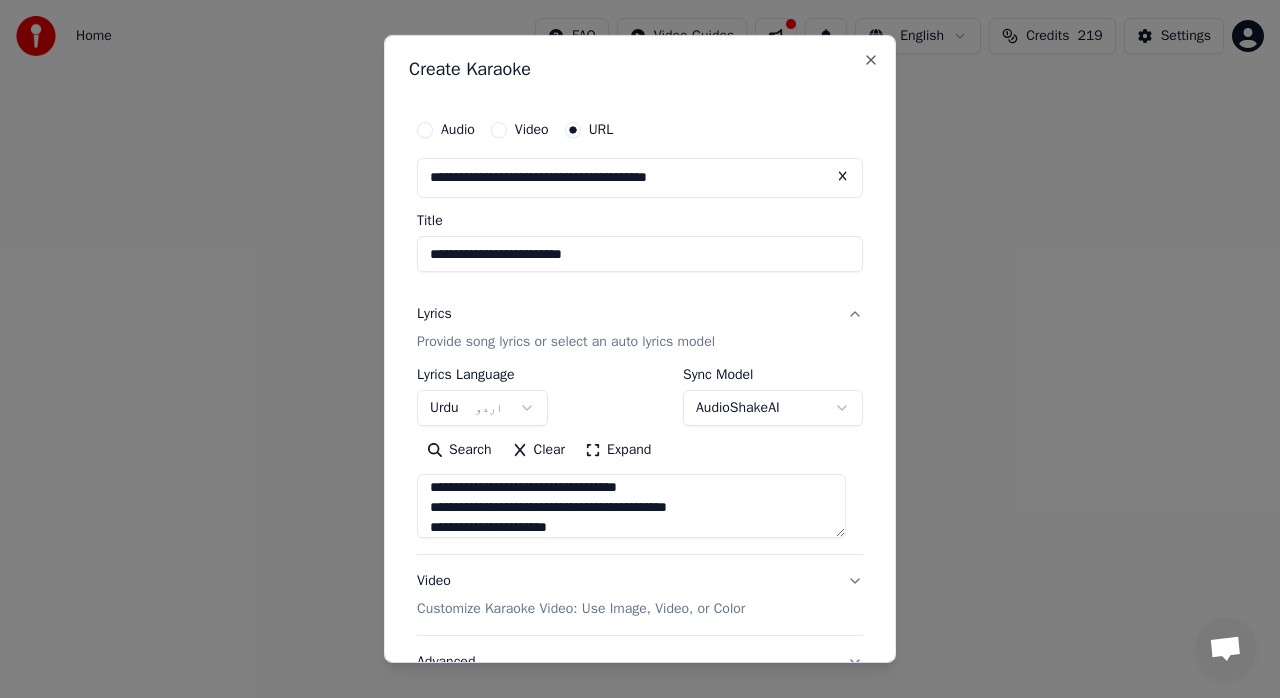 click at bounding box center (631, 506) 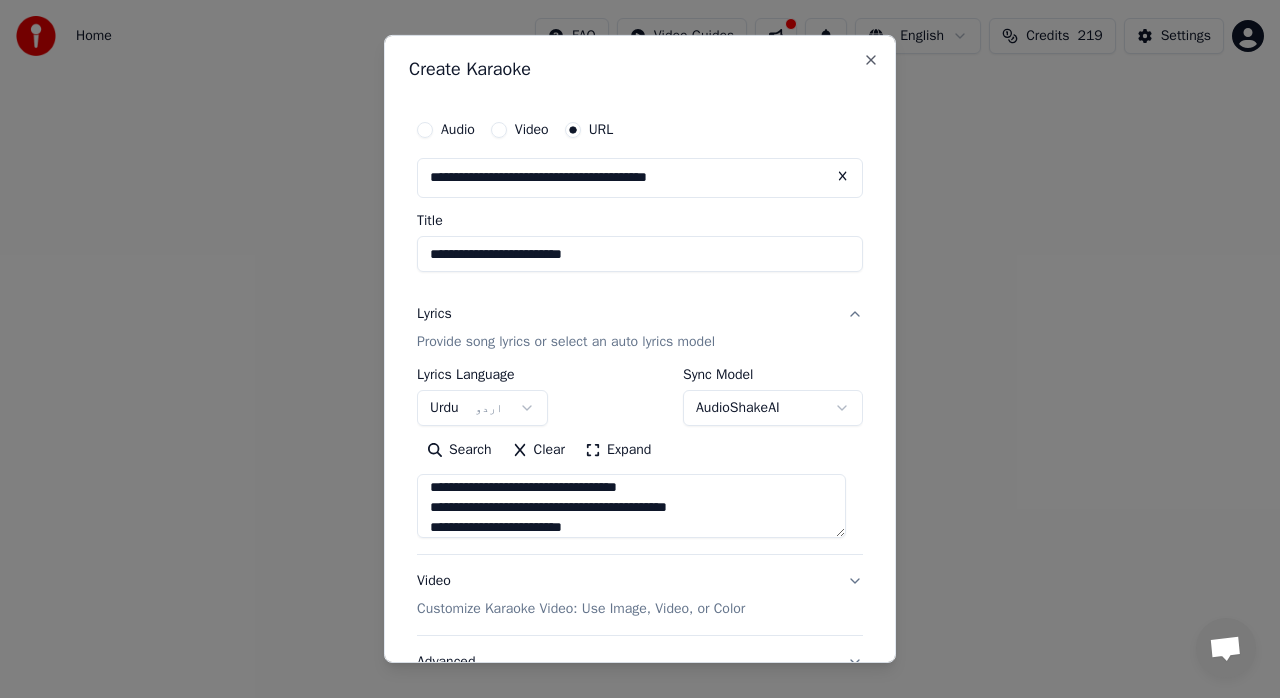 click at bounding box center [631, 506] 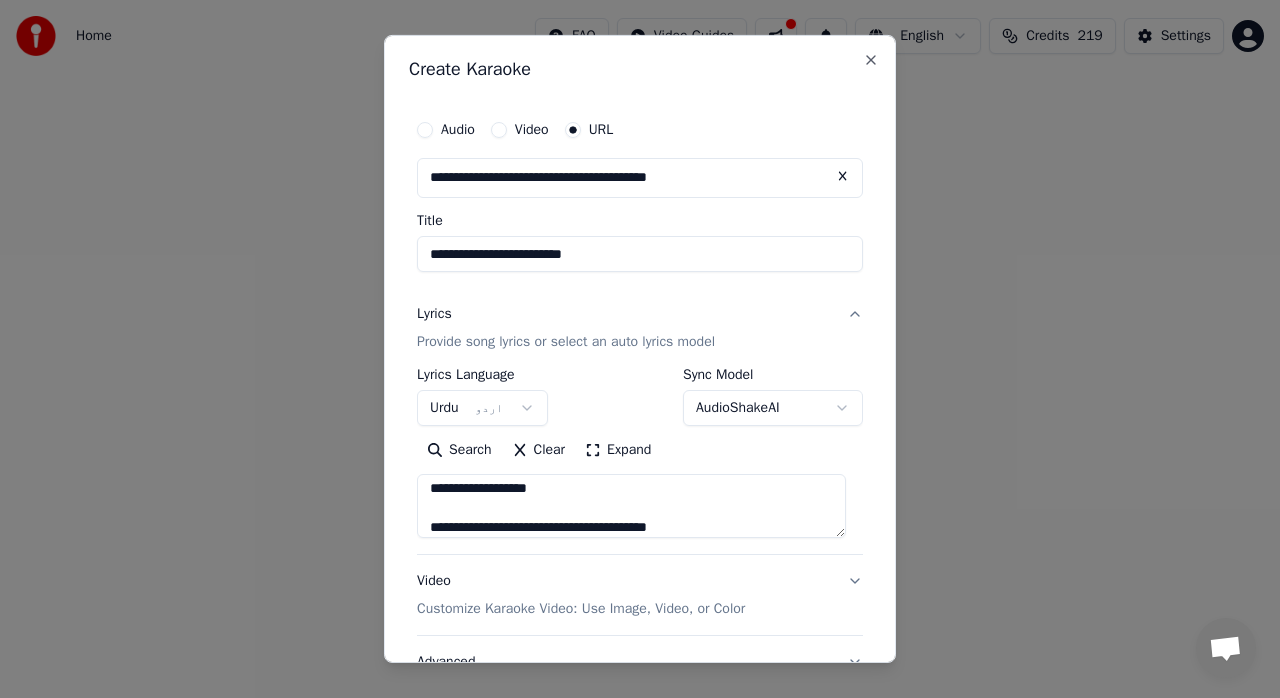 scroll, scrollTop: 585, scrollLeft: 0, axis: vertical 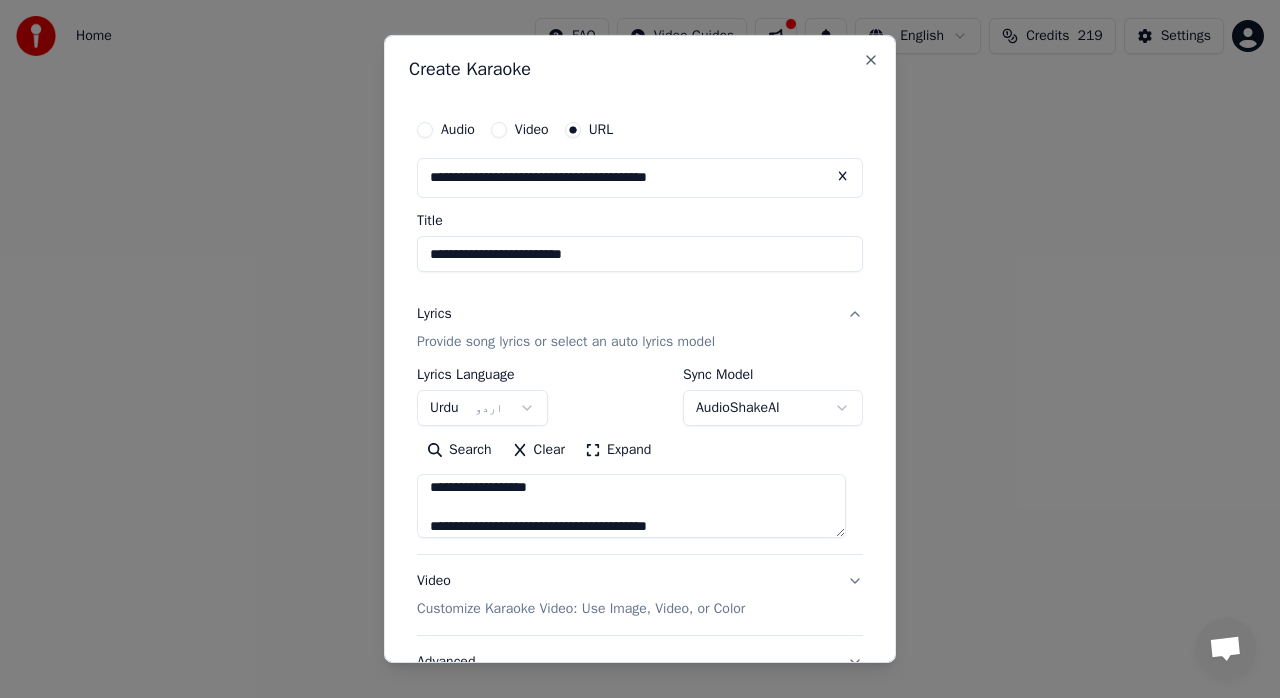 click at bounding box center (631, 506) 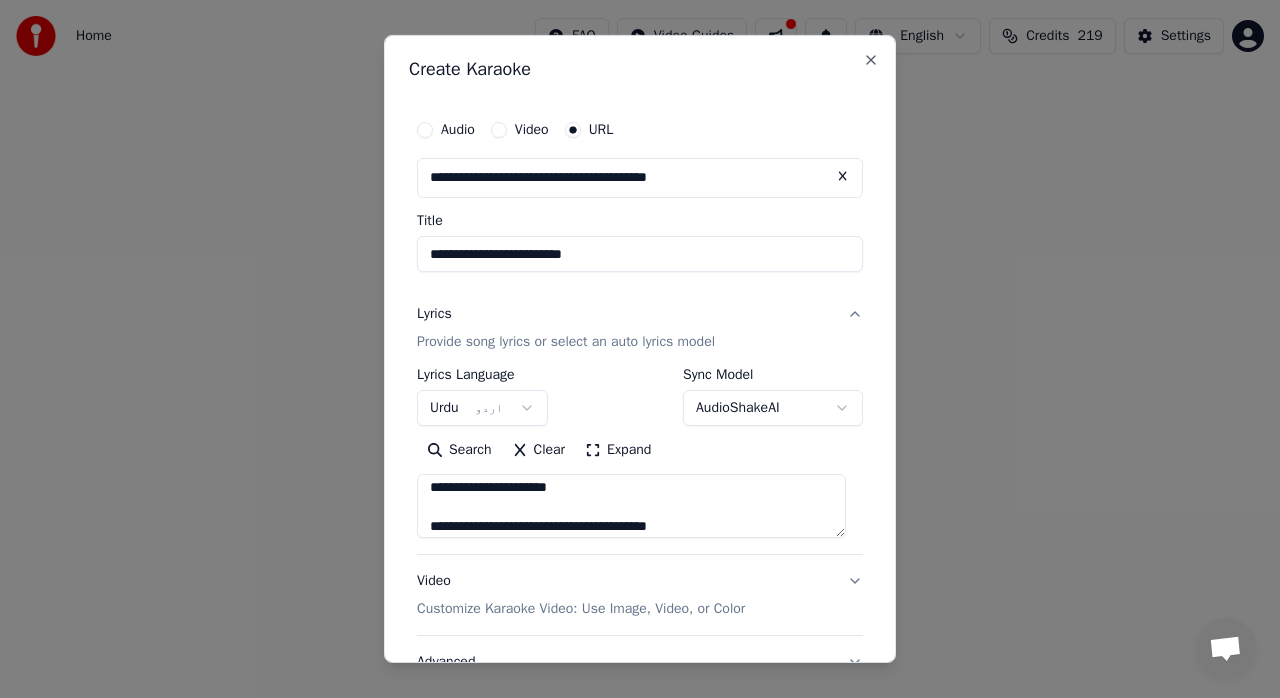 click at bounding box center [631, 506] 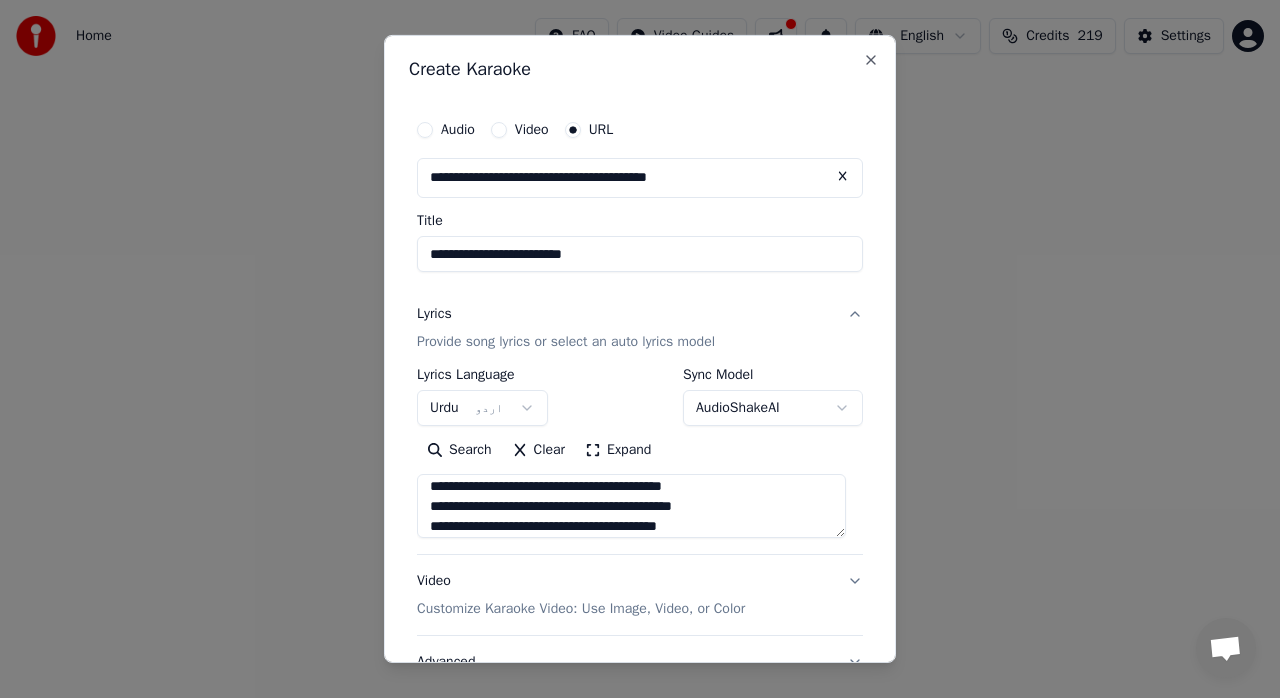scroll, scrollTop: 886, scrollLeft: 0, axis: vertical 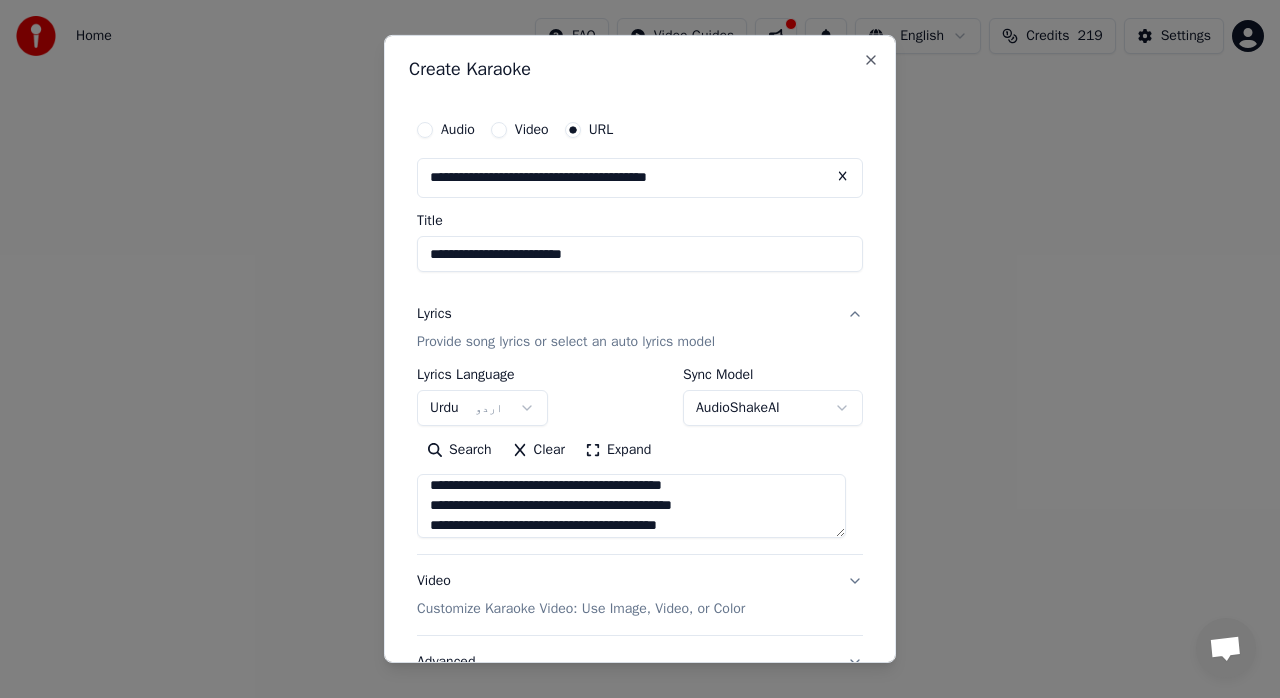 click at bounding box center [631, 506] 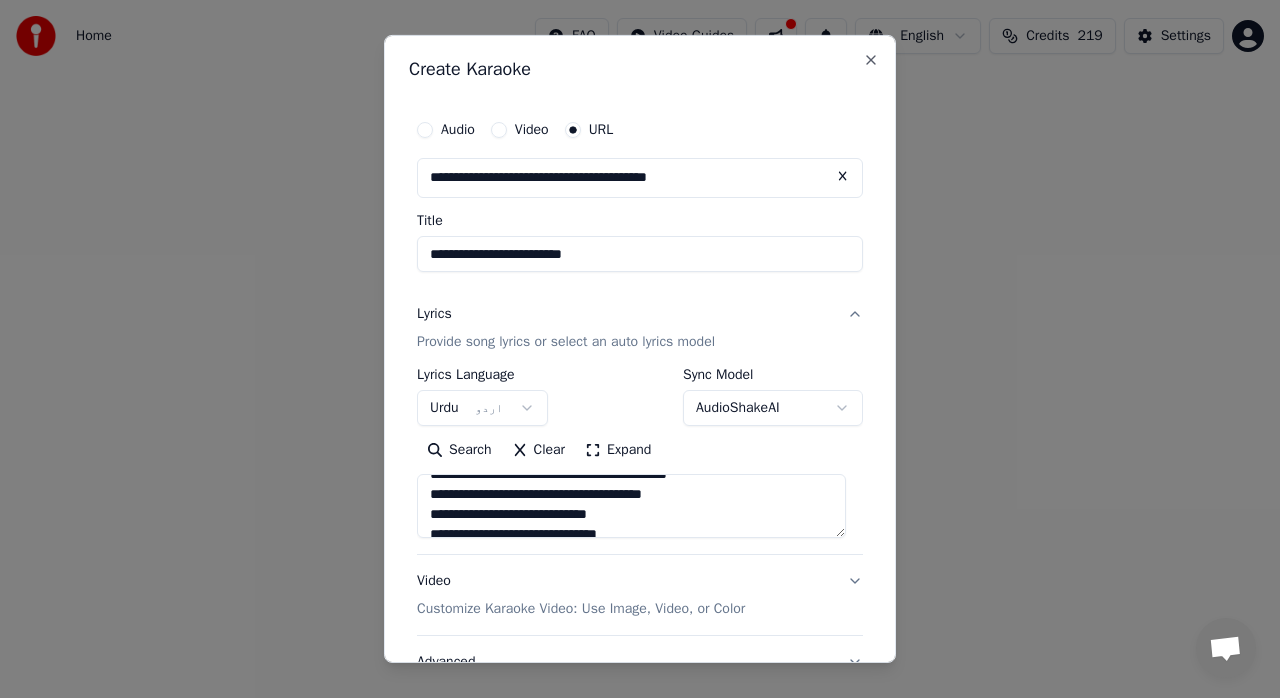 scroll, scrollTop: 980, scrollLeft: 0, axis: vertical 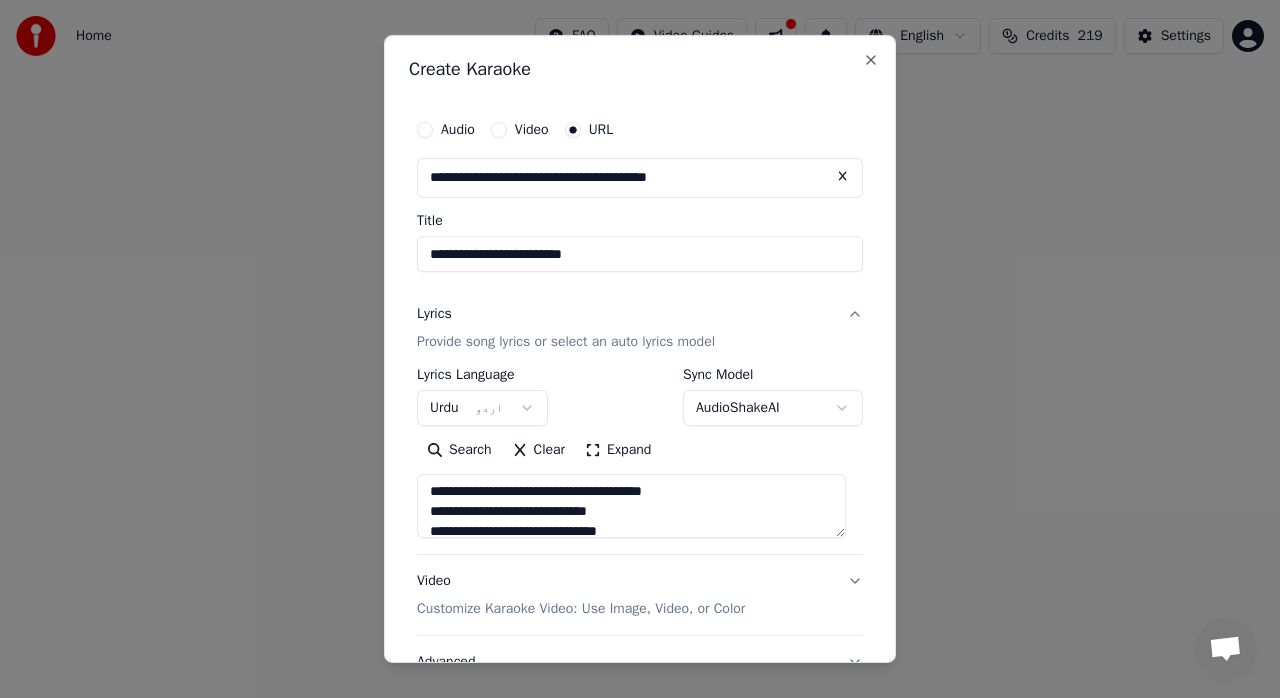 click at bounding box center (631, 506) 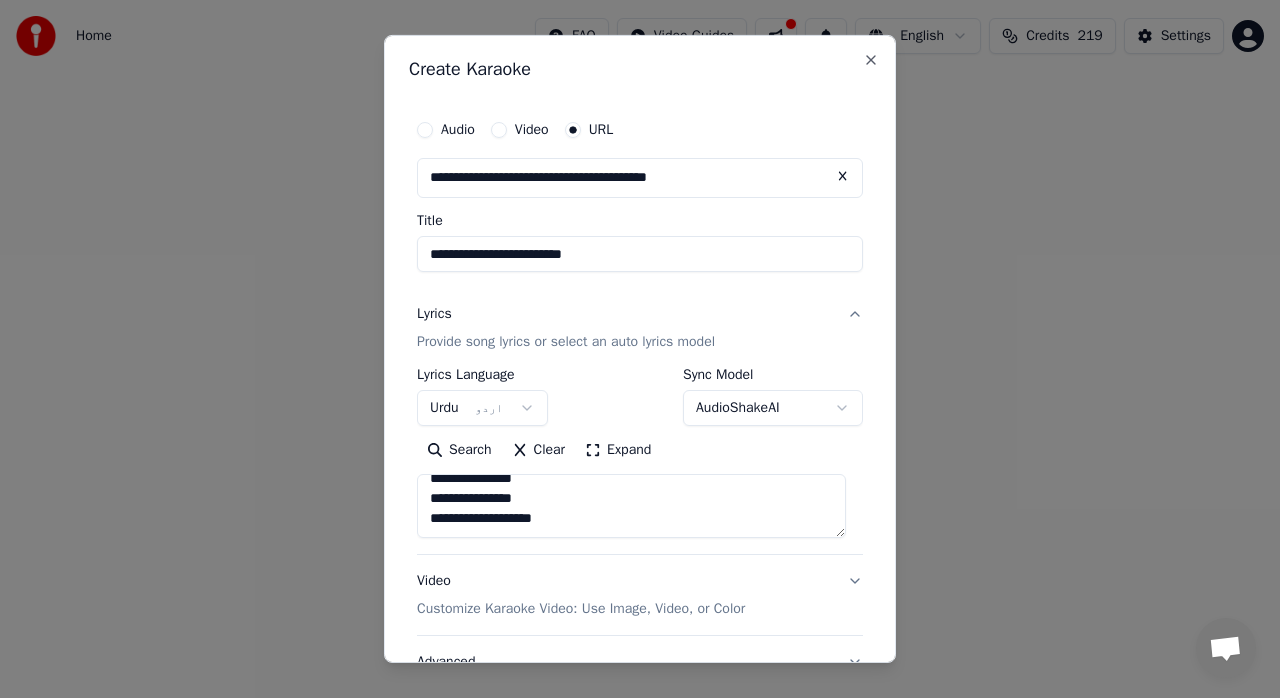 scroll, scrollTop: 1077, scrollLeft: 0, axis: vertical 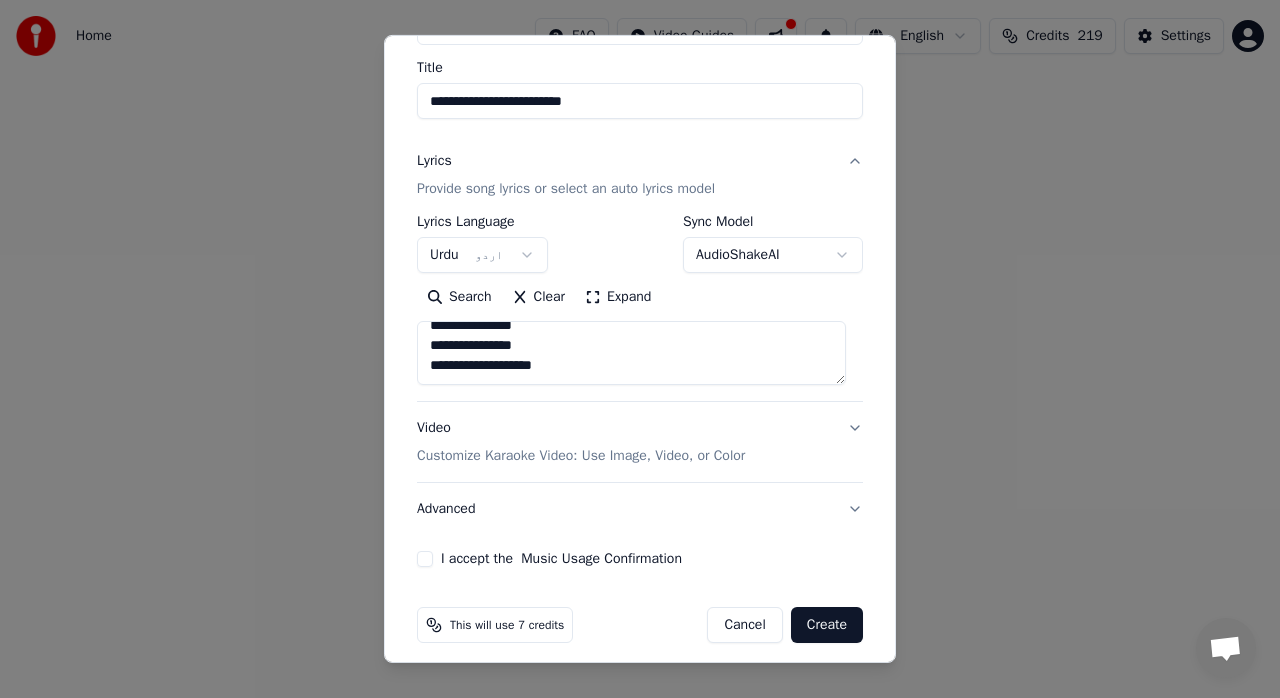 click on "I accept the   Music Usage Confirmation" at bounding box center [425, 559] 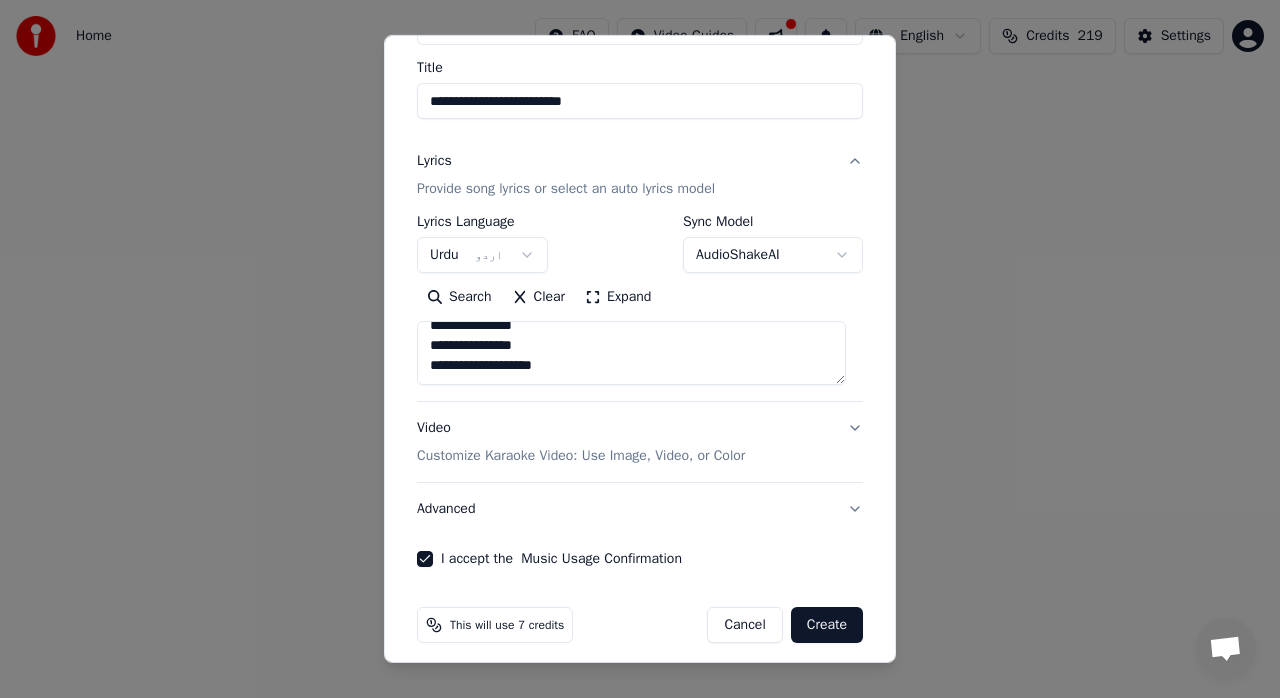 click on "Create" at bounding box center [827, 625] 